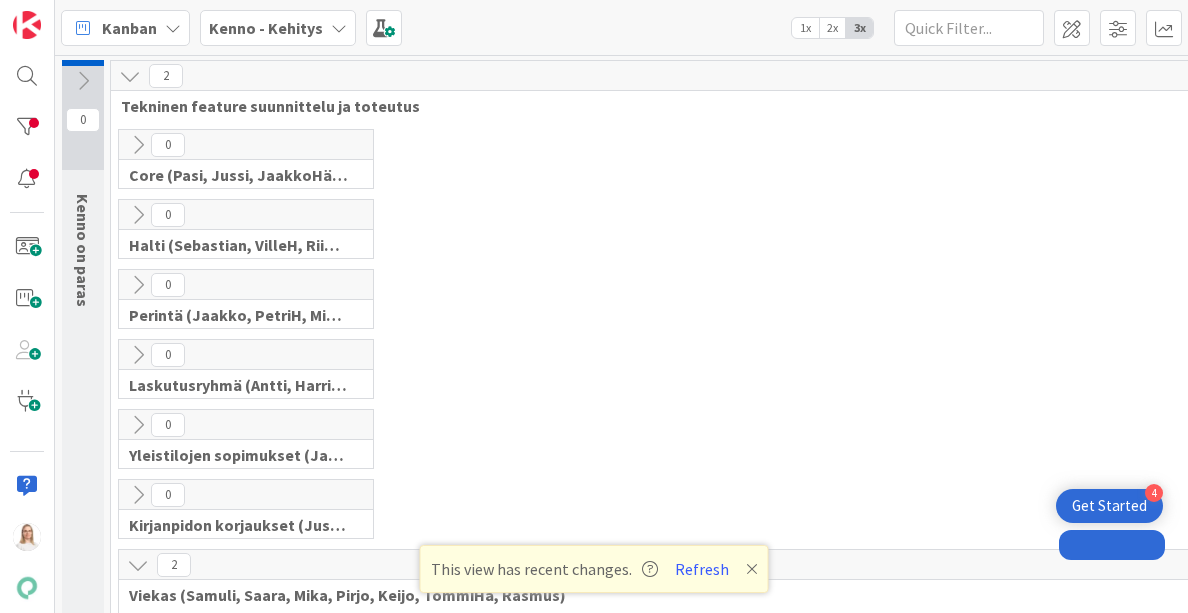 scroll, scrollTop: 0, scrollLeft: 0, axis: both 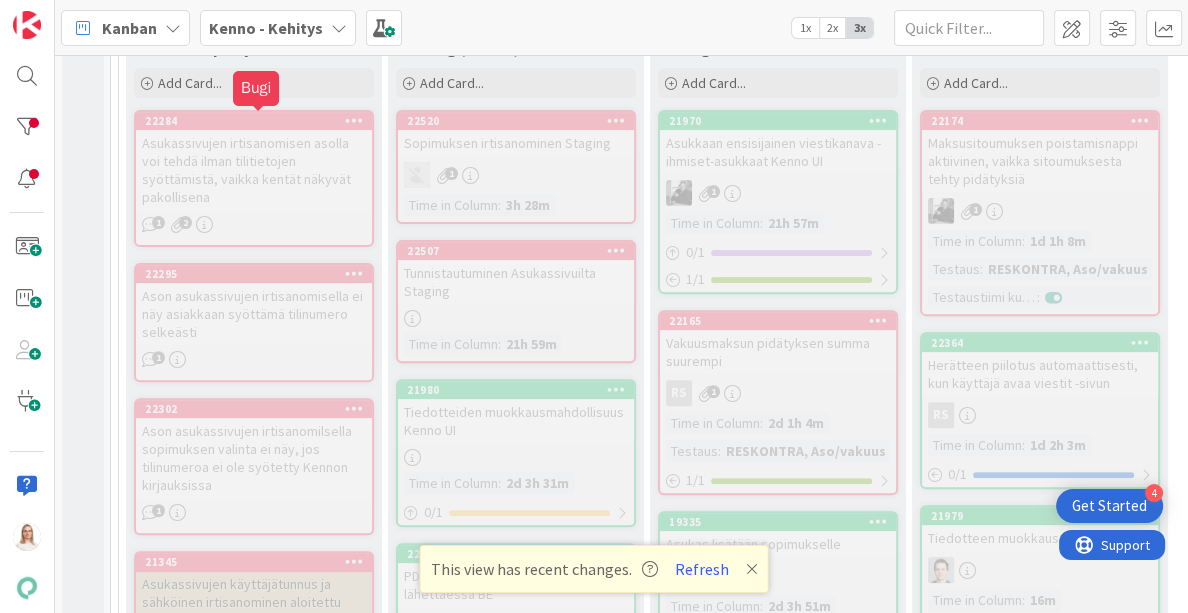 click on "22284" at bounding box center [258, 121] 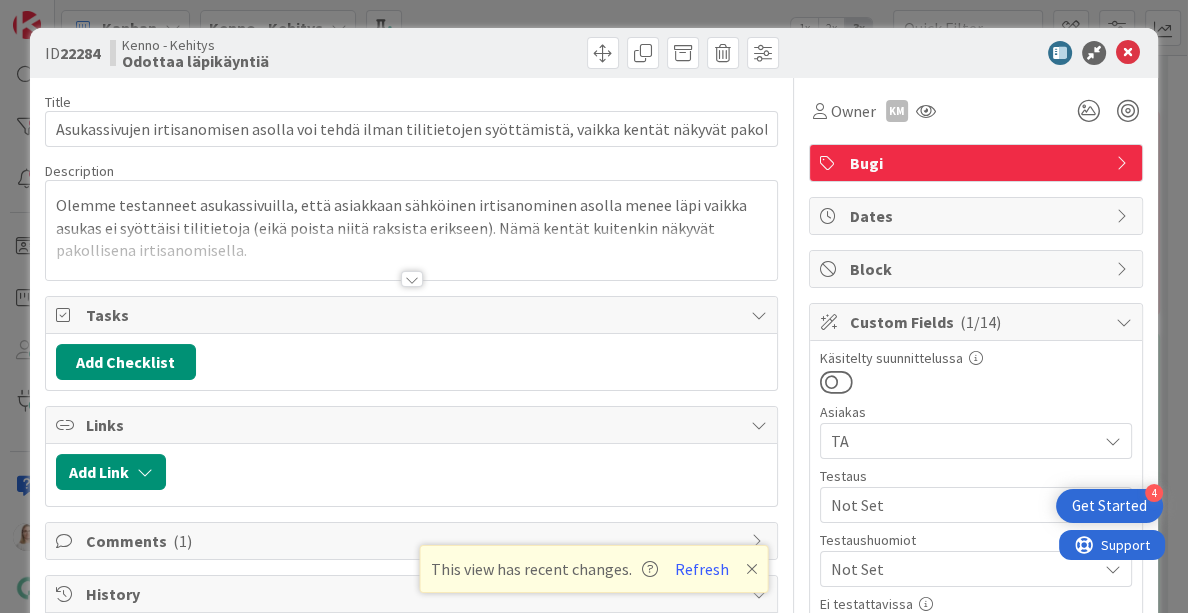 scroll, scrollTop: 0, scrollLeft: 0, axis: both 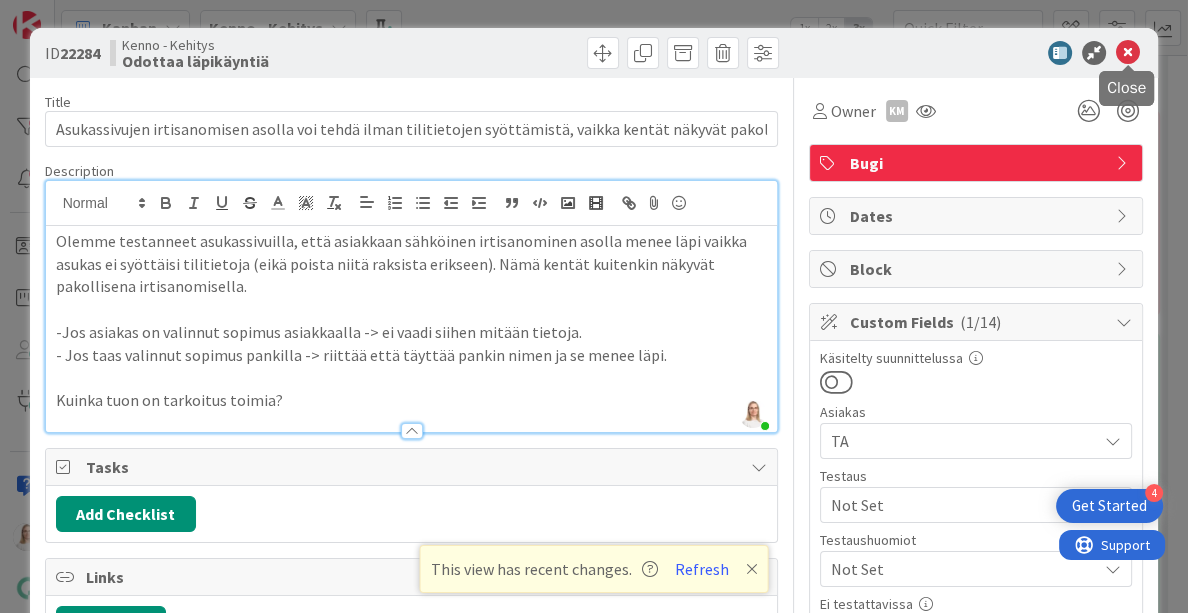 click at bounding box center (1128, 53) 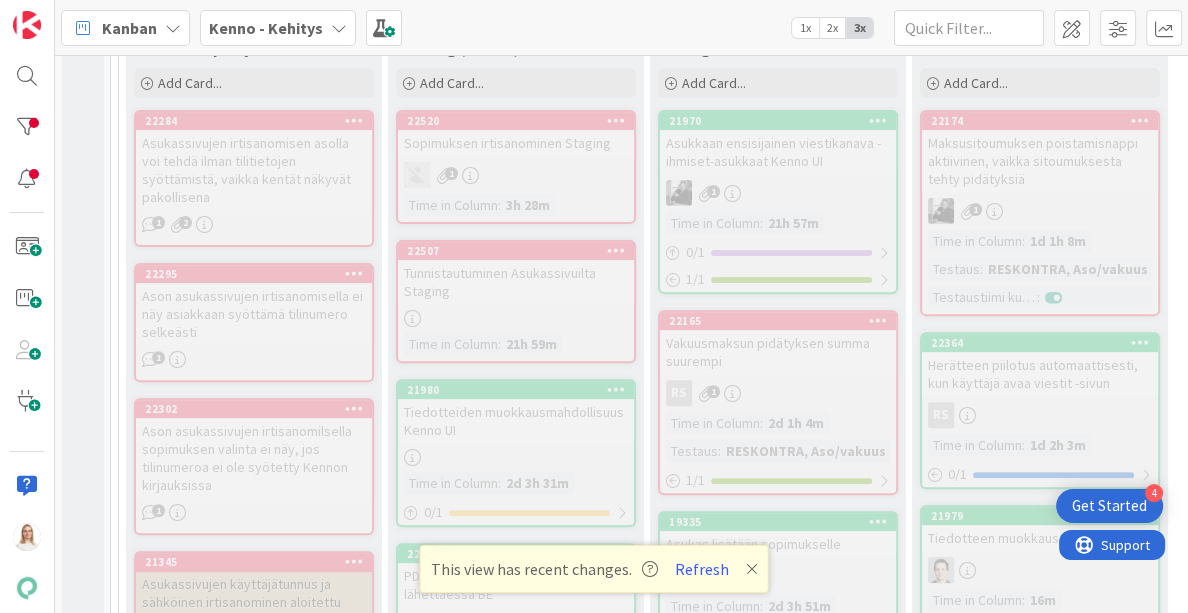 scroll, scrollTop: 0, scrollLeft: 0, axis: both 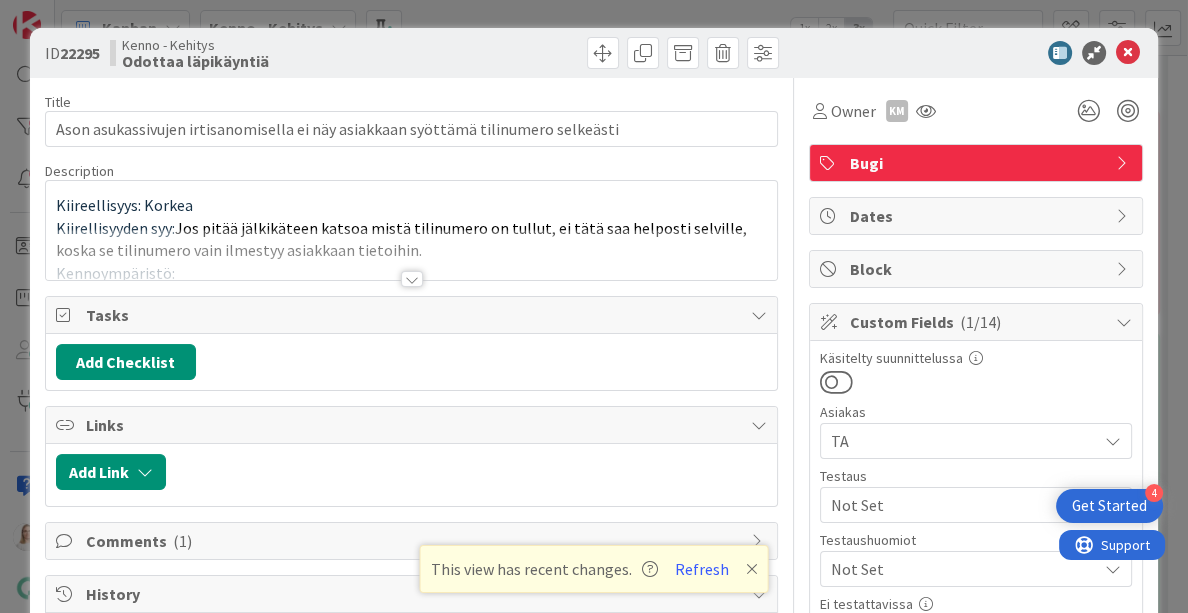 click at bounding box center (412, 279) 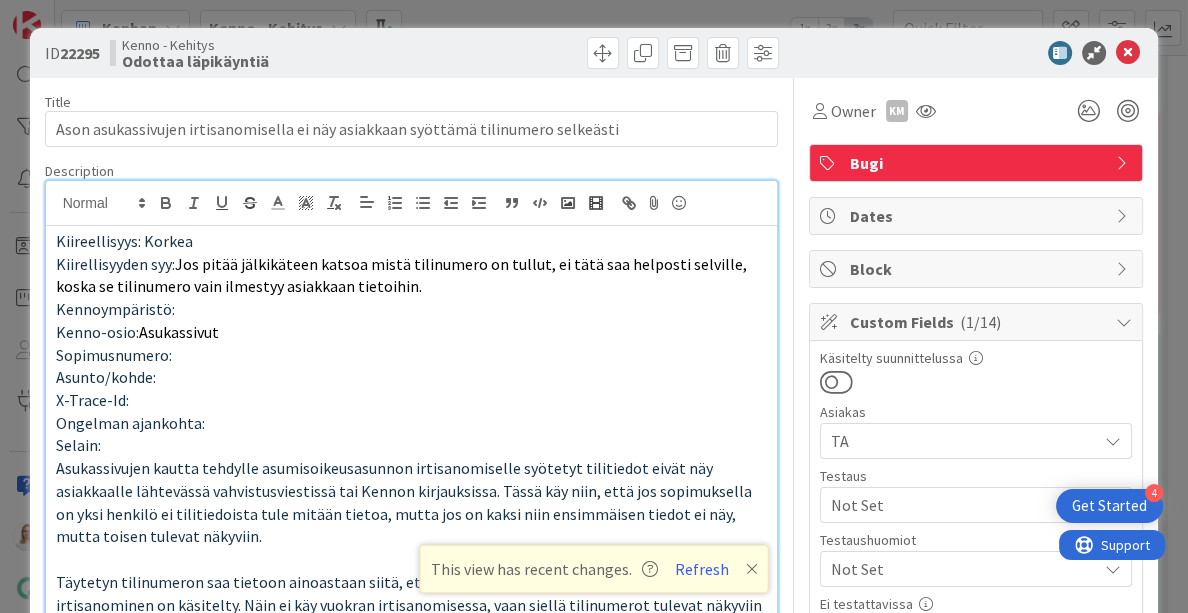 scroll, scrollTop: 0, scrollLeft: 0, axis: both 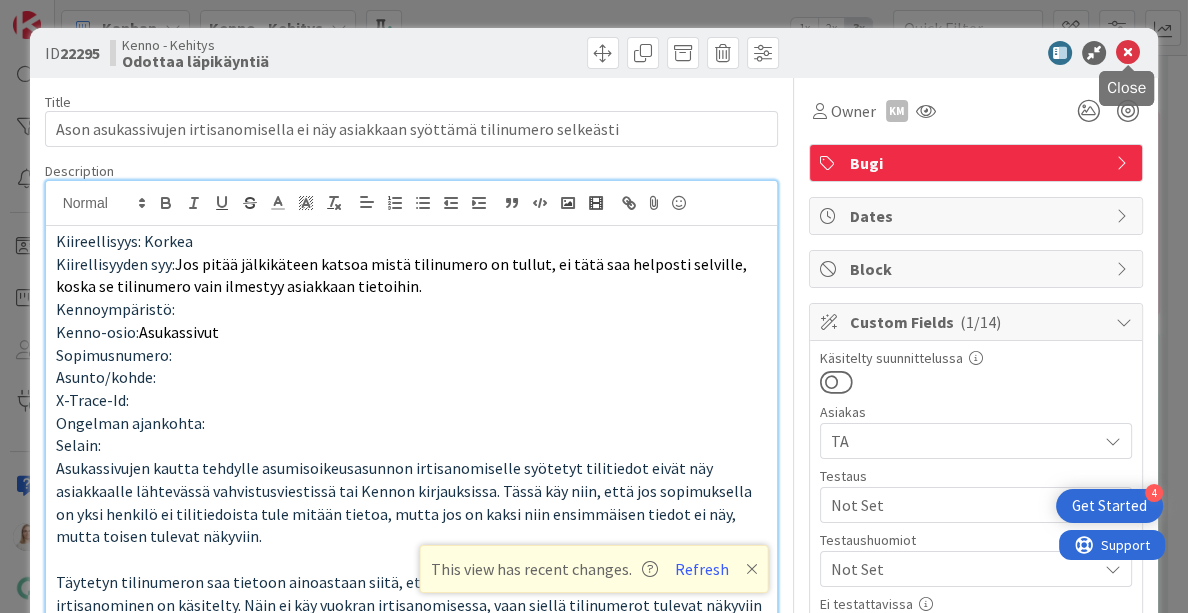 click at bounding box center (1128, 53) 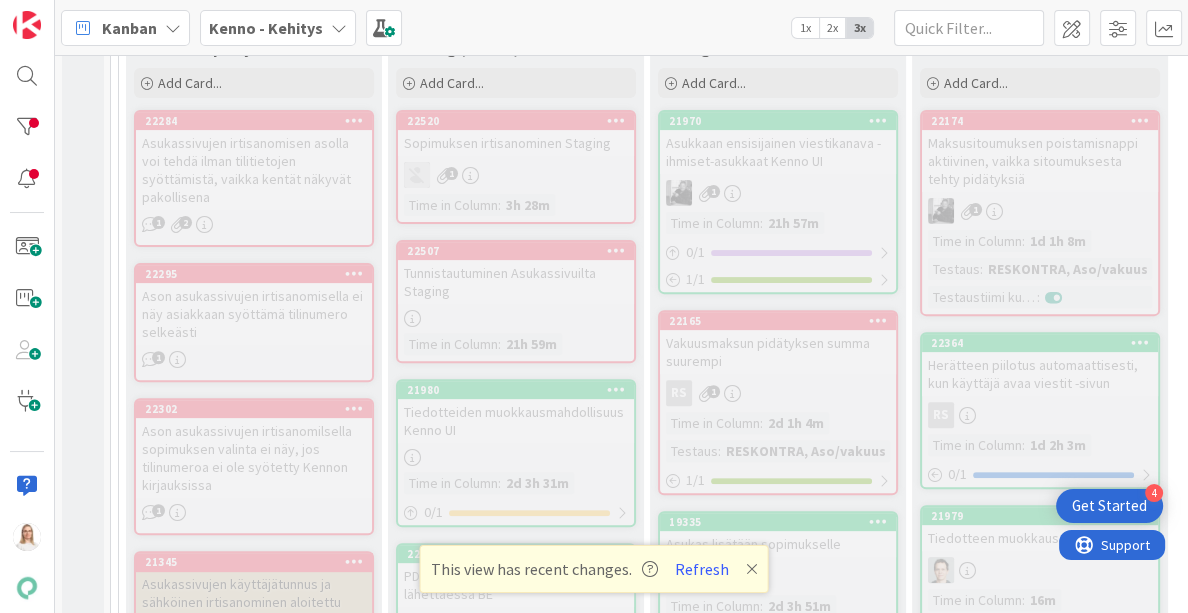 scroll, scrollTop: 0, scrollLeft: 0, axis: both 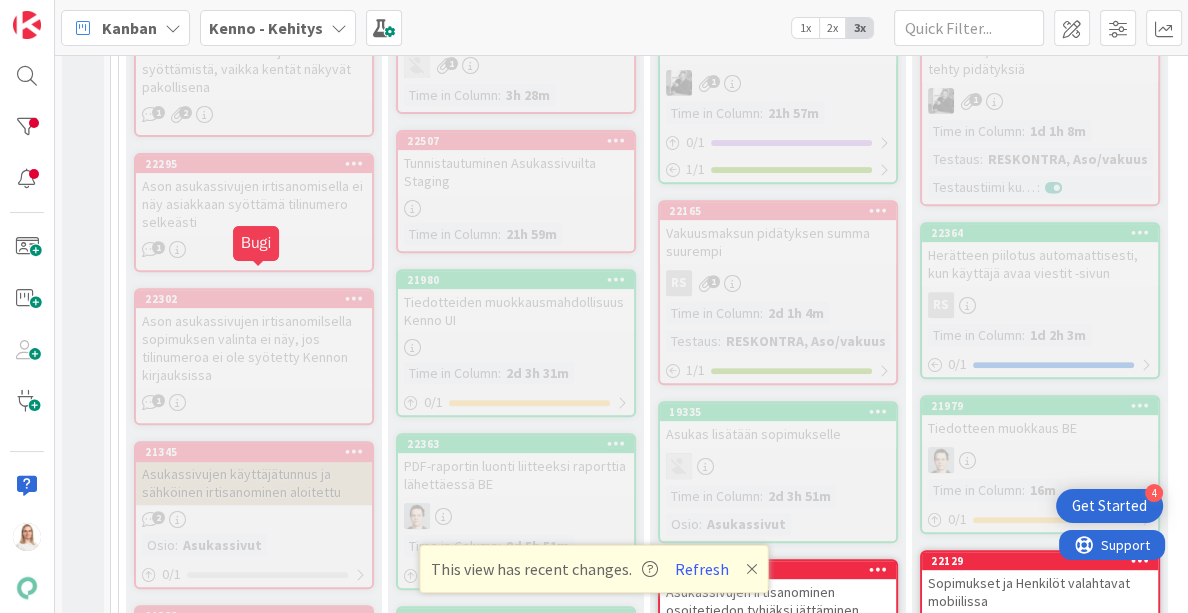 click on "22302" at bounding box center [258, 299] 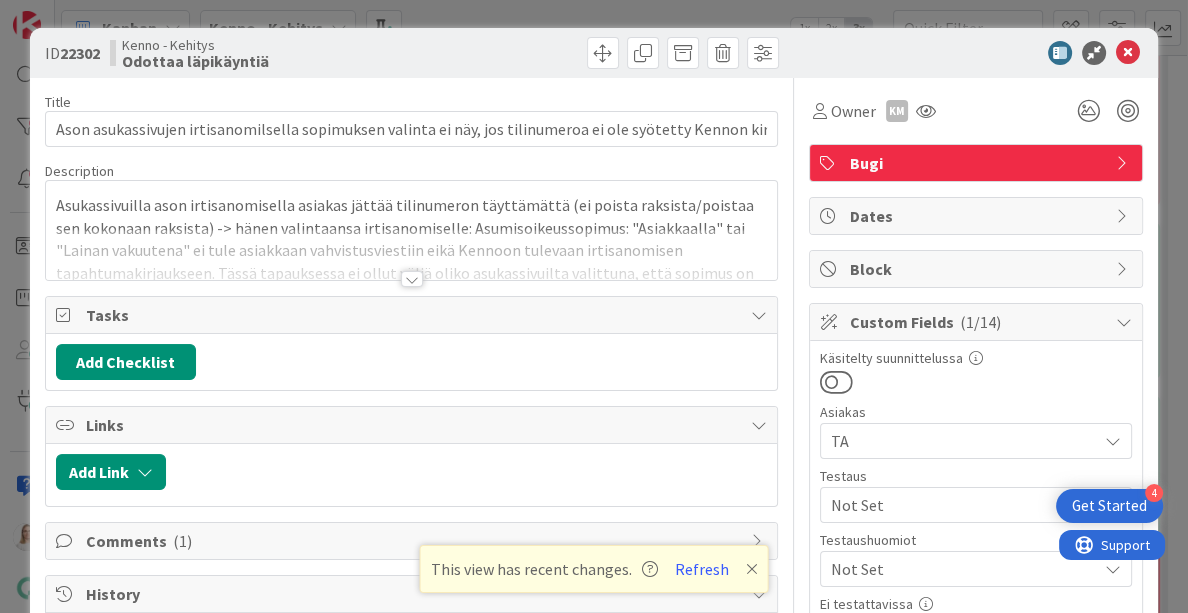 scroll, scrollTop: 0, scrollLeft: 0, axis: both 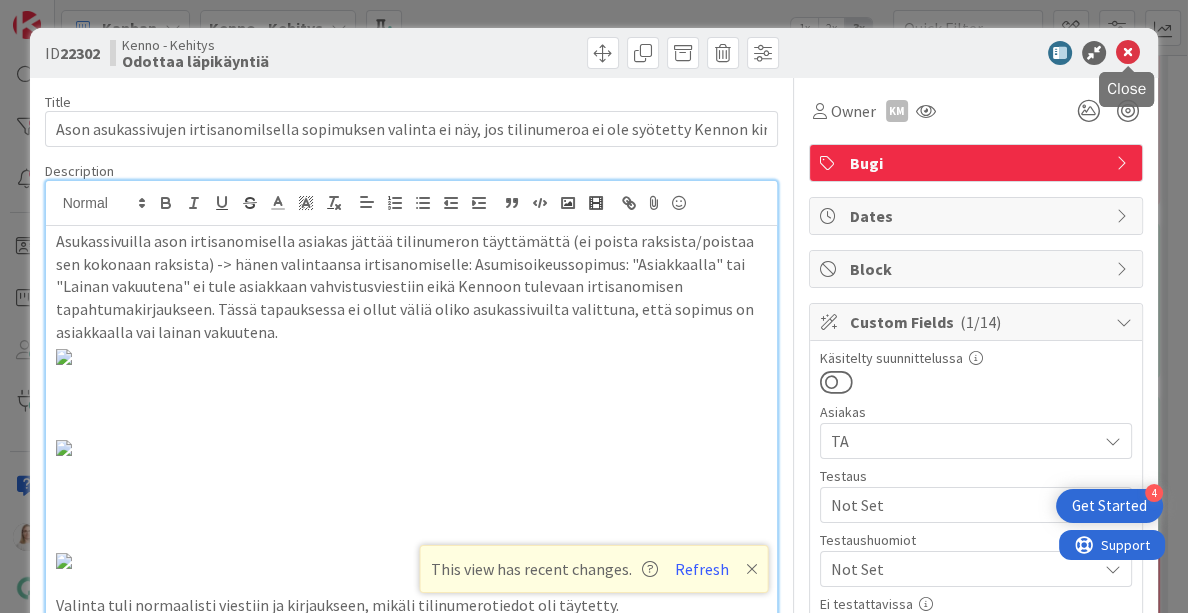click at bounding box center (1128, 53) 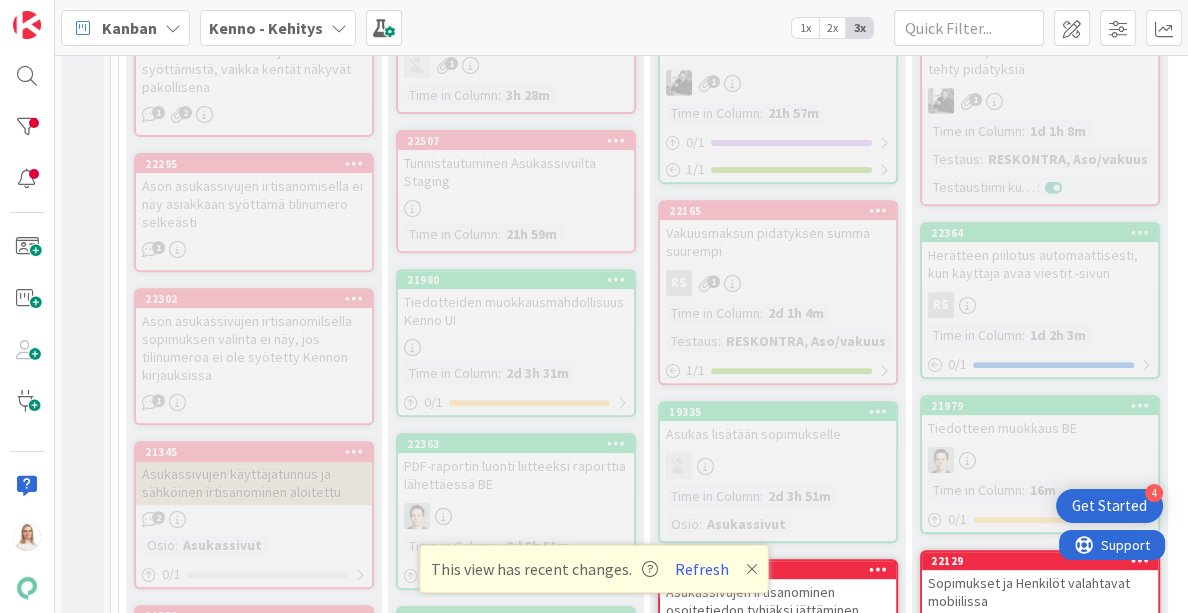 scroll, scrollTop: 0, scrollLeft: 0, axis: both 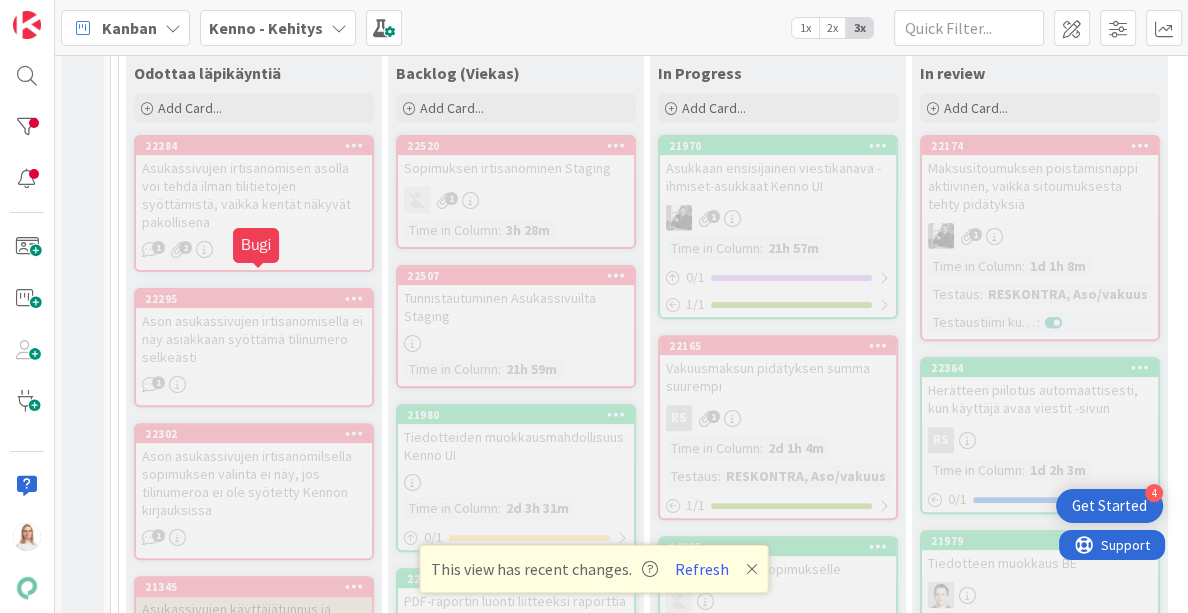 click on "22295" at bounding box center (258, 299) 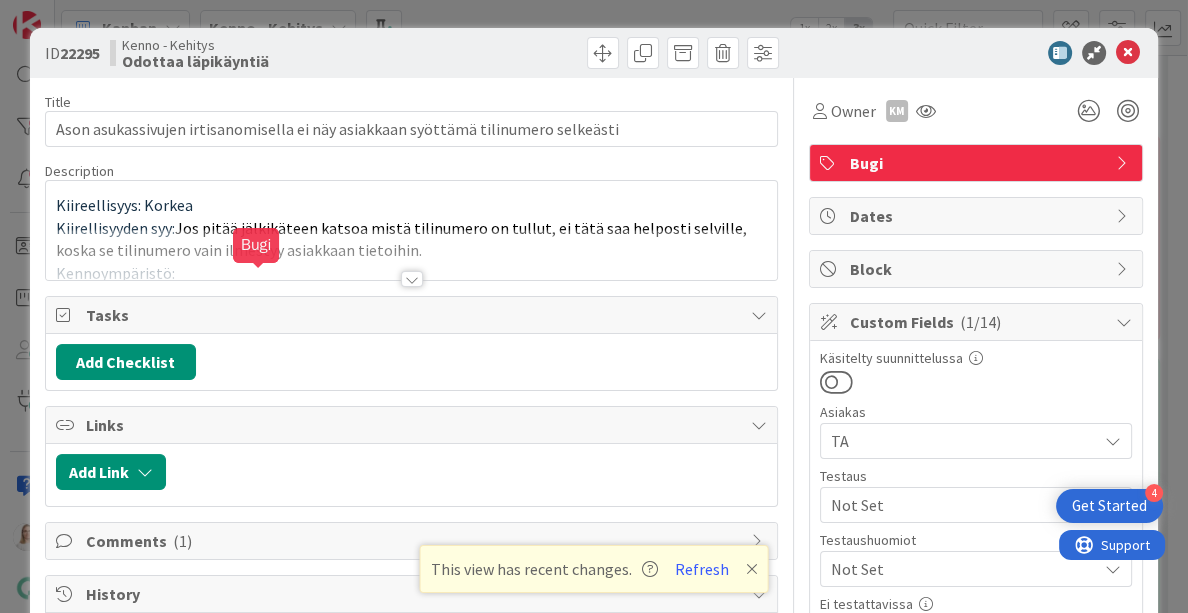 scroll, scrollTop: 0, scrollLeft: 0, axis: both 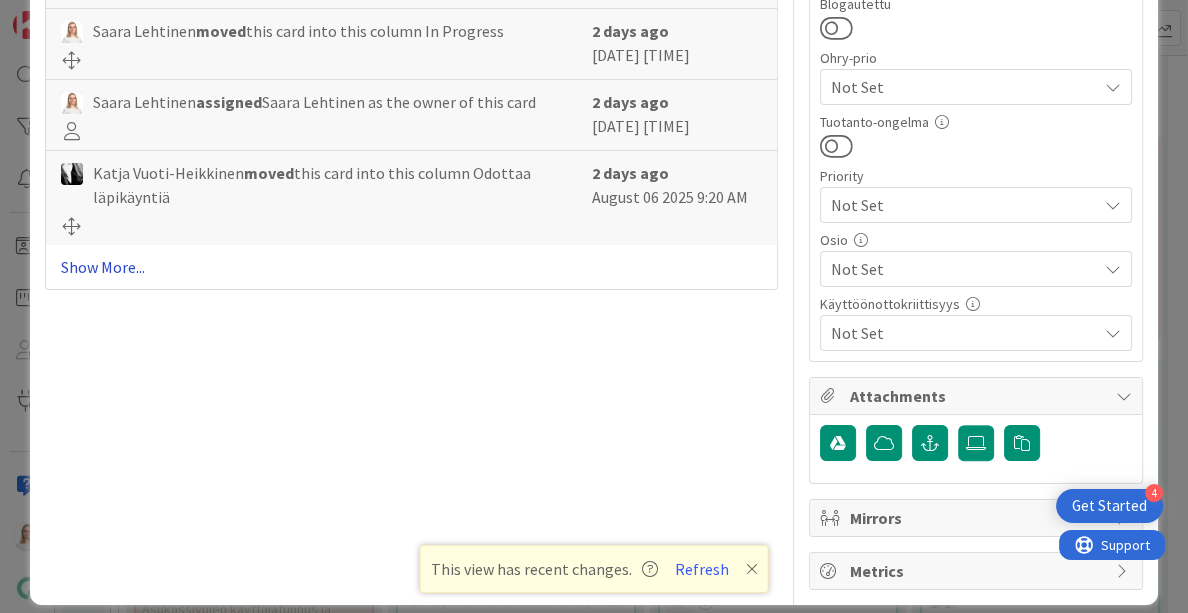 click on "Show More..." at bounding box center [412, 267] 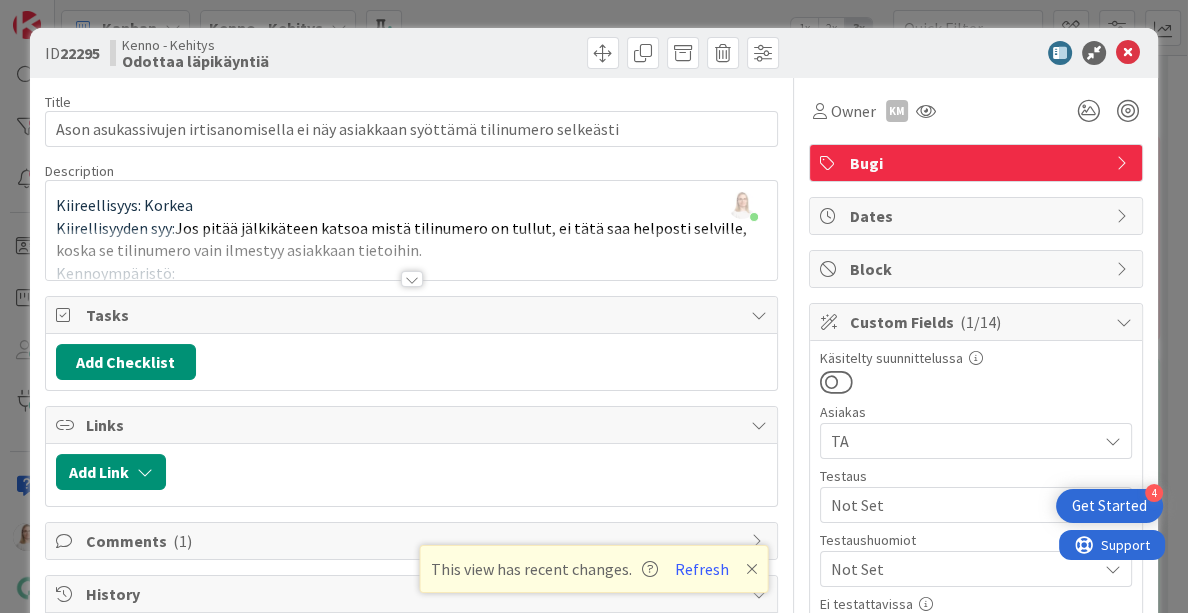 scroll, scrollTop: 0, scrollLeft: 0, axis: both 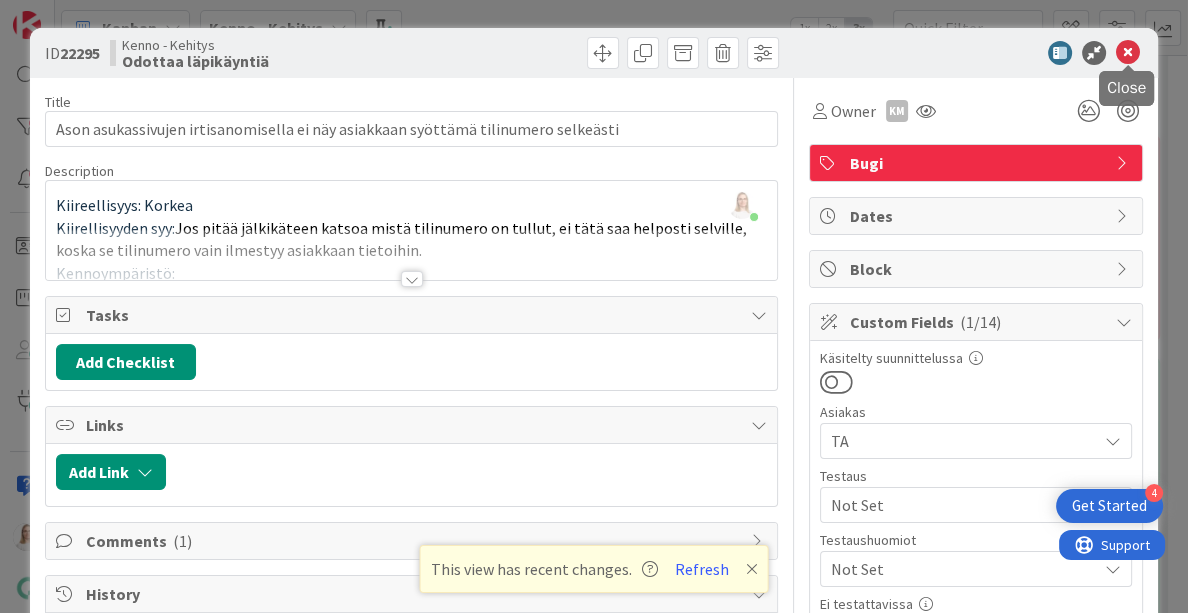 click at bounding box center (1128, 53) 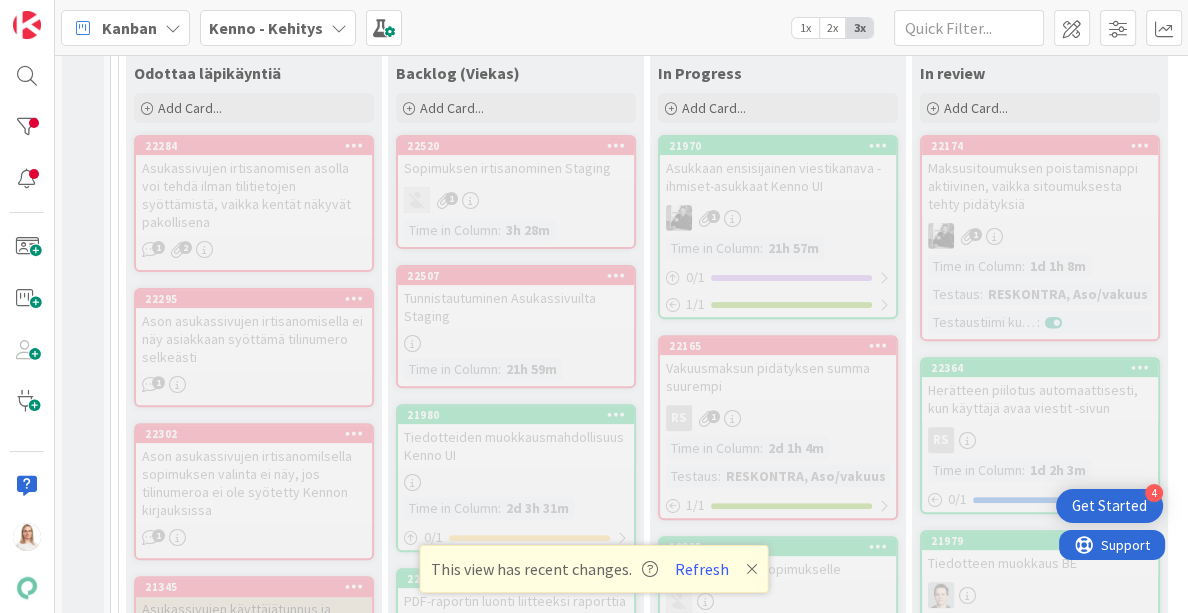 scroll, scrollTop: 0, scrollLeft: 0, axis: both 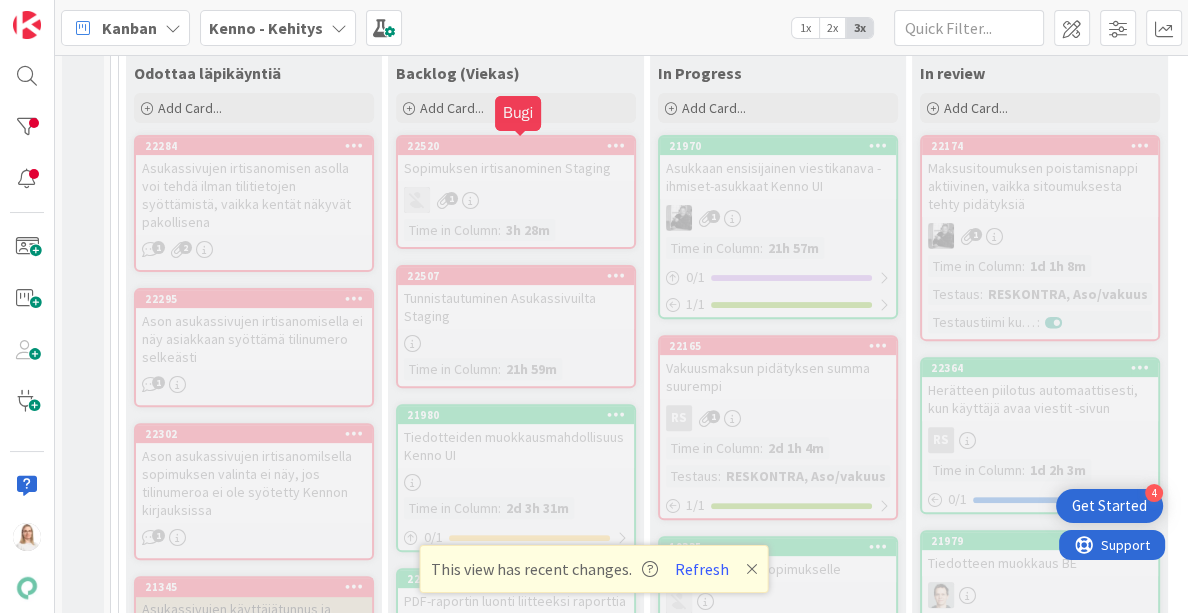 click on "22520" at bounding box center [520, 146] 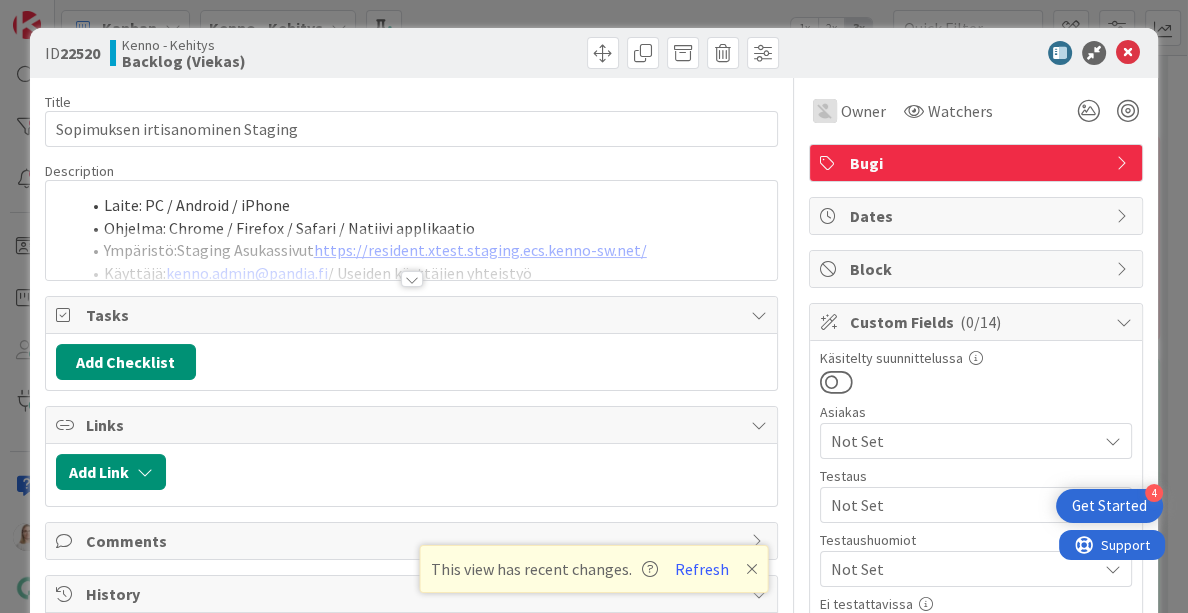 scroll, scrollTop: 0, scrollLeft: 0, axis: both 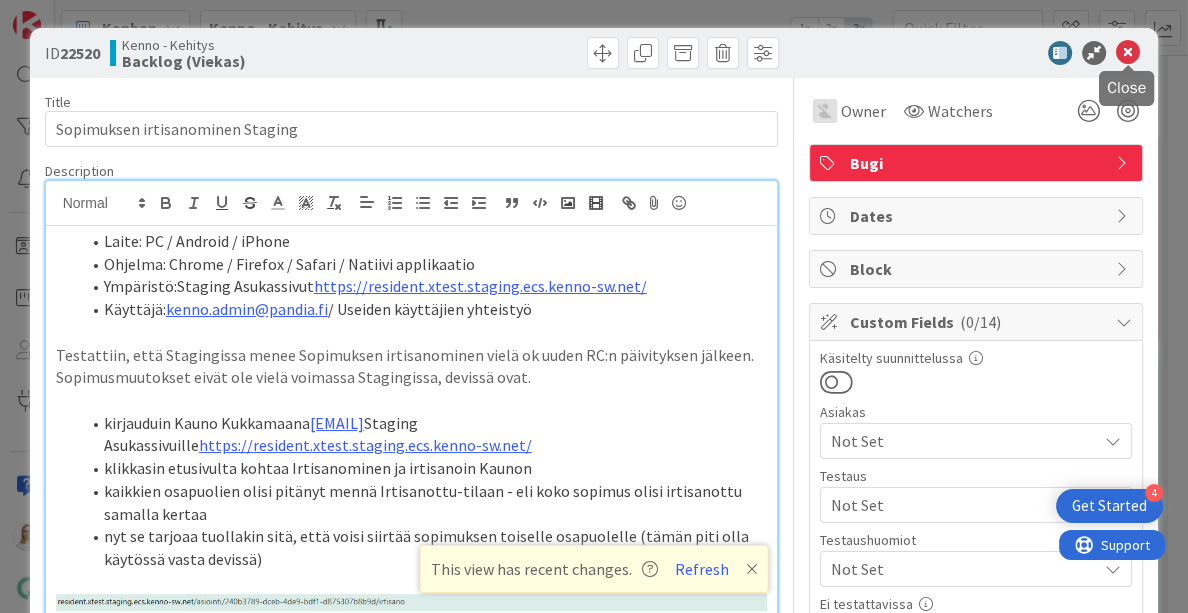 click at bounding box center (1128, 53) 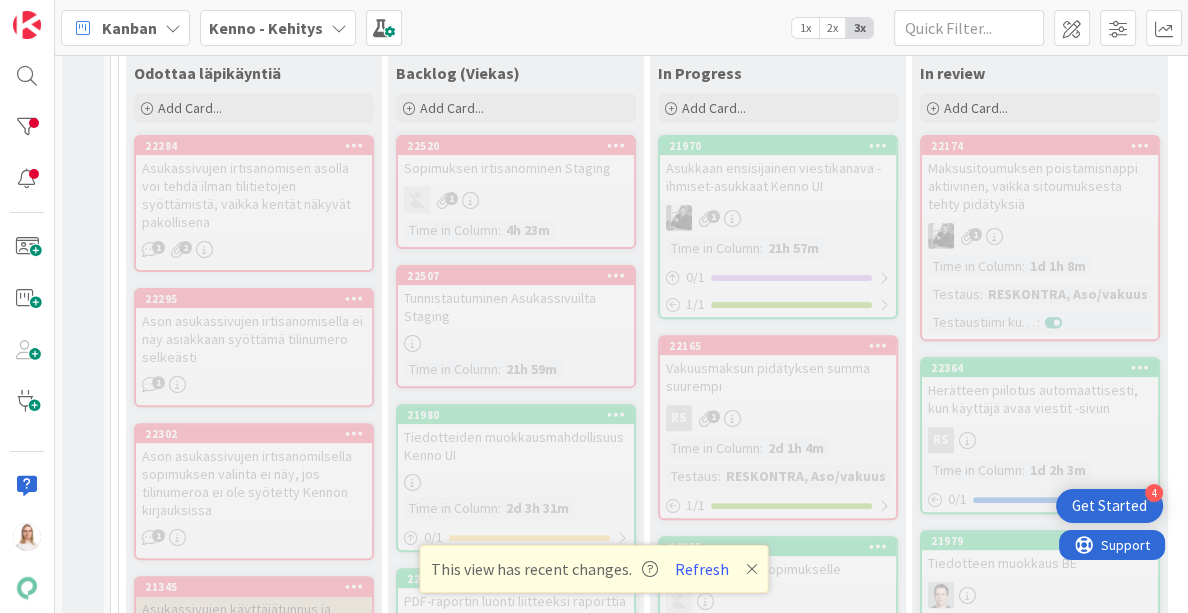 scroll, scrollTop: 0, scrollLeft: 0, axis: both 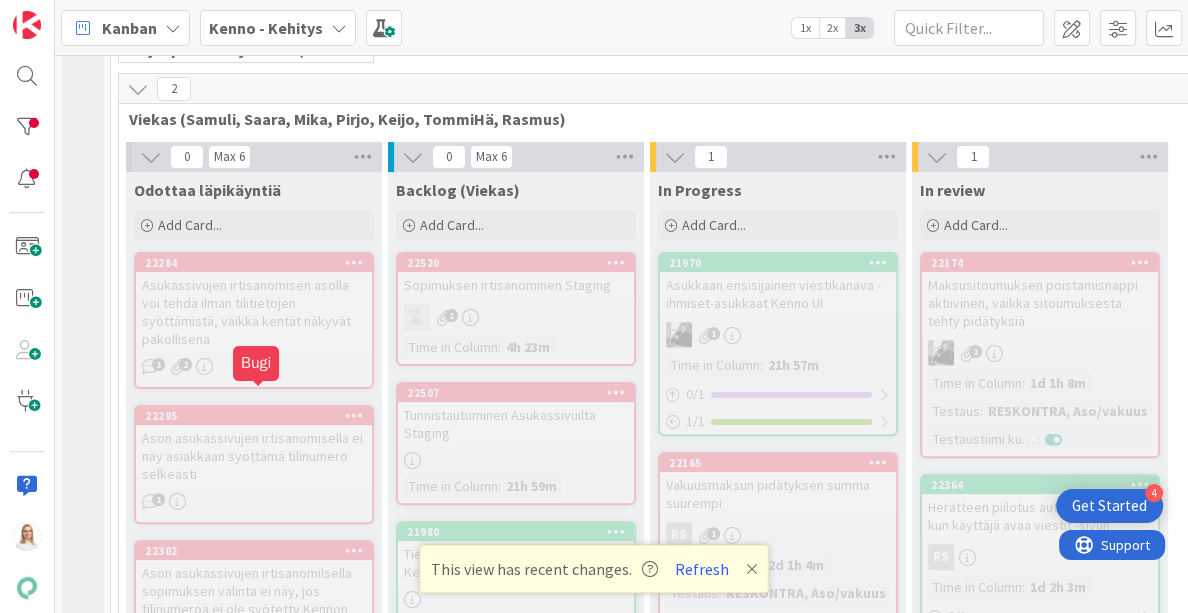 click on "22295" at bounding box center [258, 416] 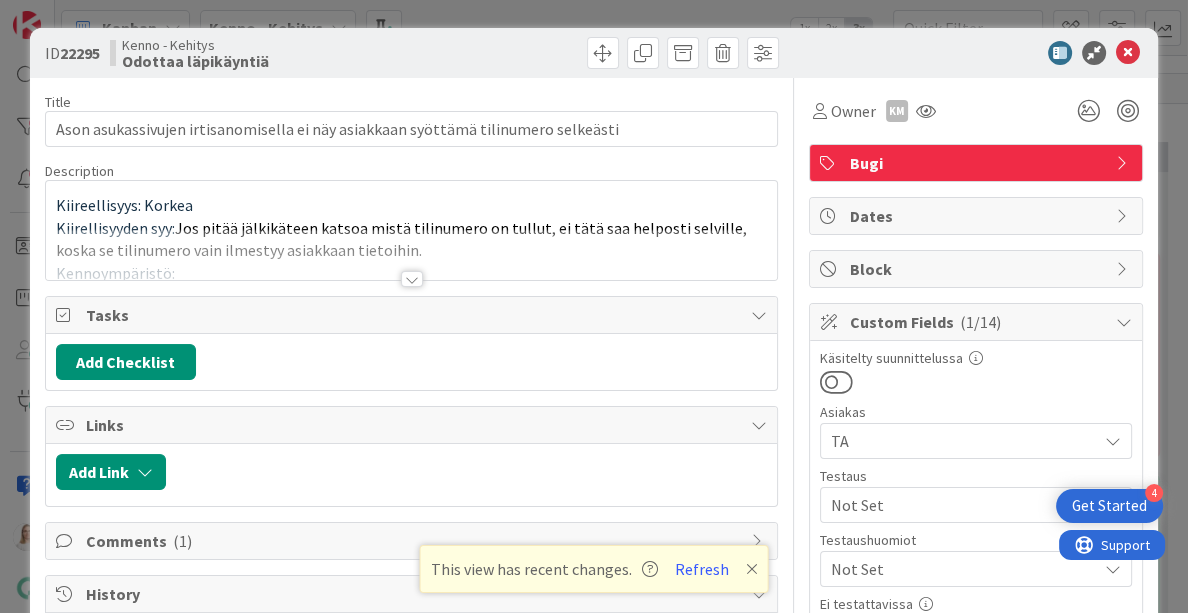 scroll, scrollTop: 0, scrollLeft: 0, axis: both 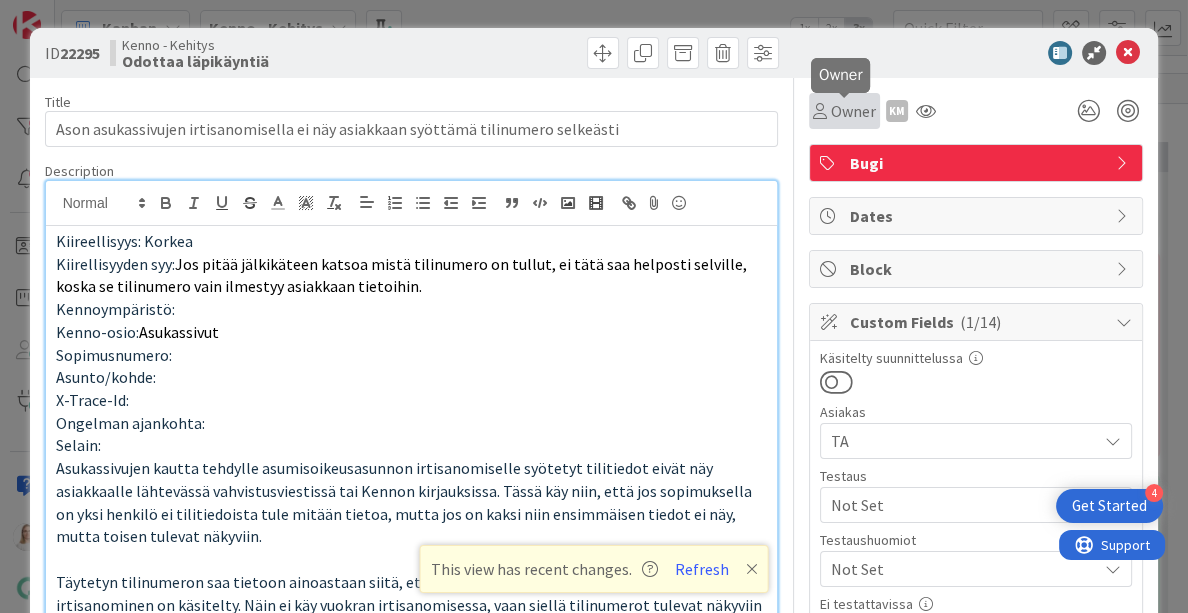 click on "Owner" at bounding box center [853, 111] 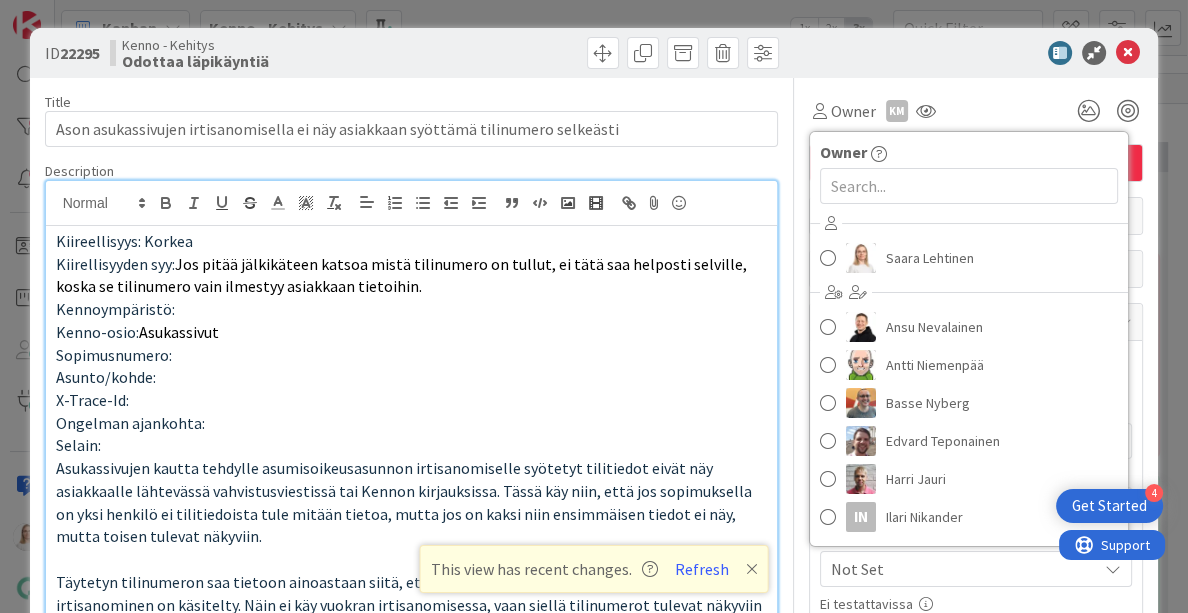 click on "Kenno-osio:  Asukassivut" at bounding box center [412, 332] 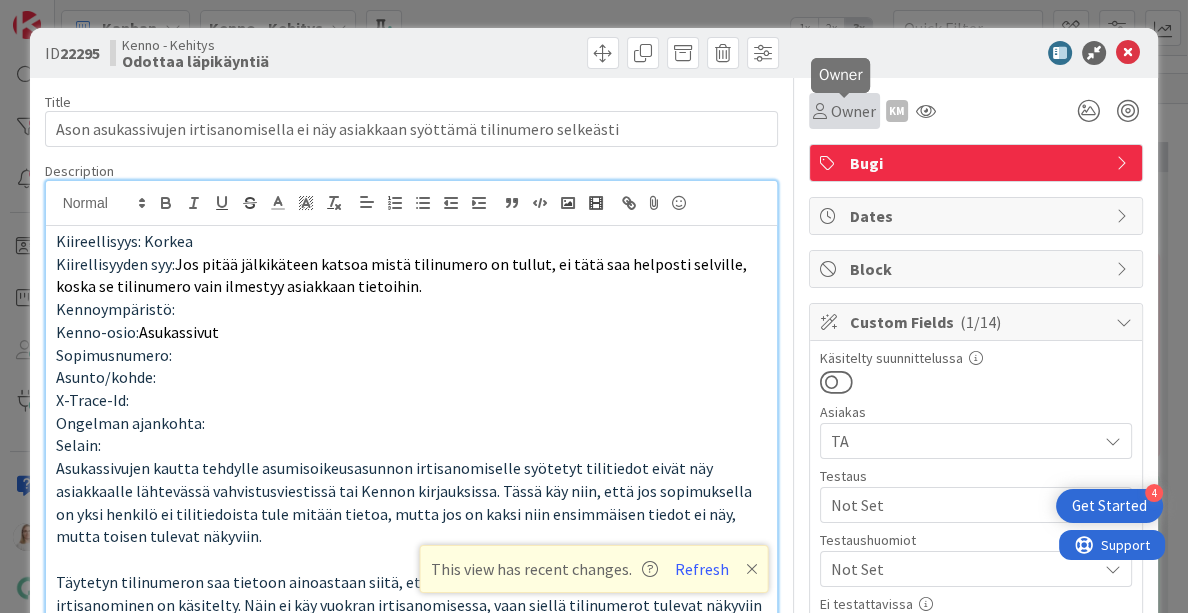 click on "Owner" at bounding box center (853, 111) 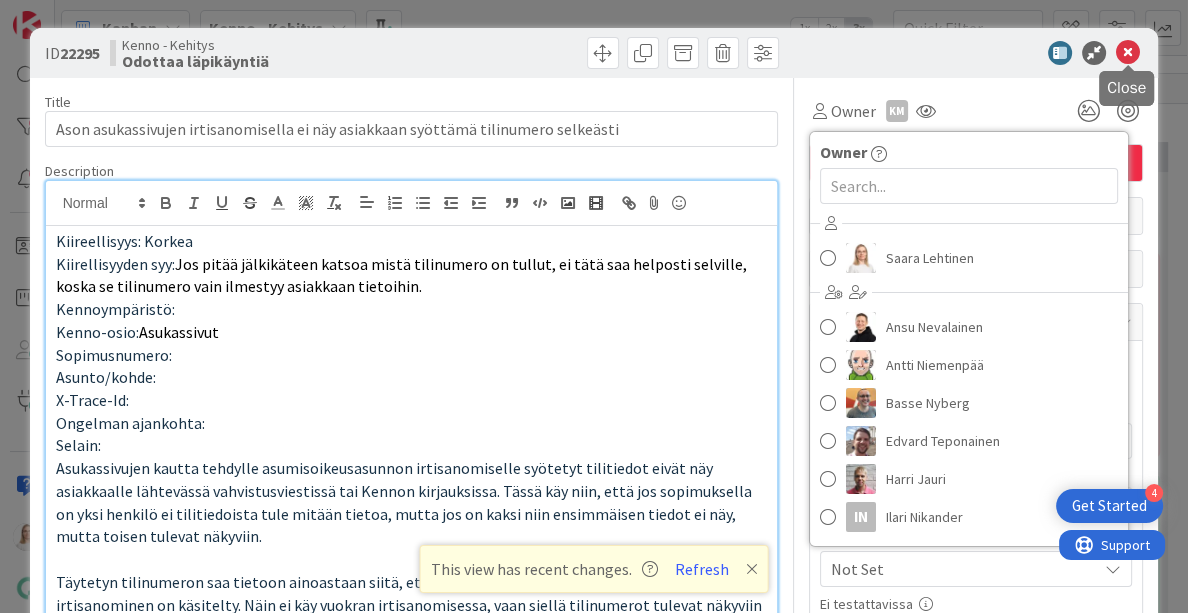 click at bounding box center [1128, 53] 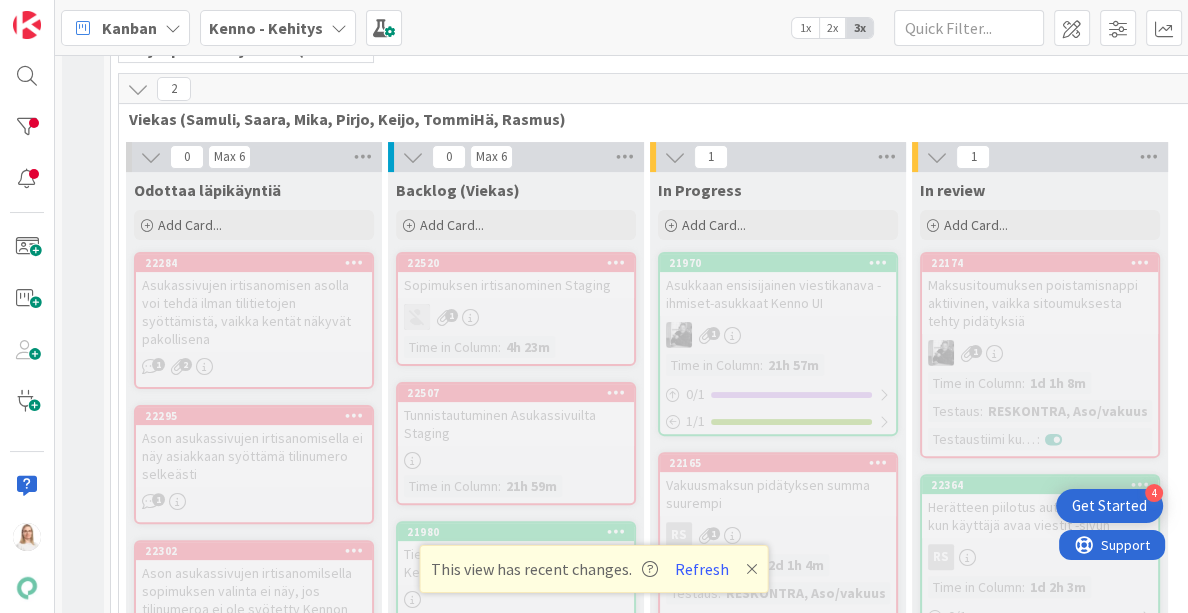scroll, scrollTop: 0, scrollLeft: 0, axis: both 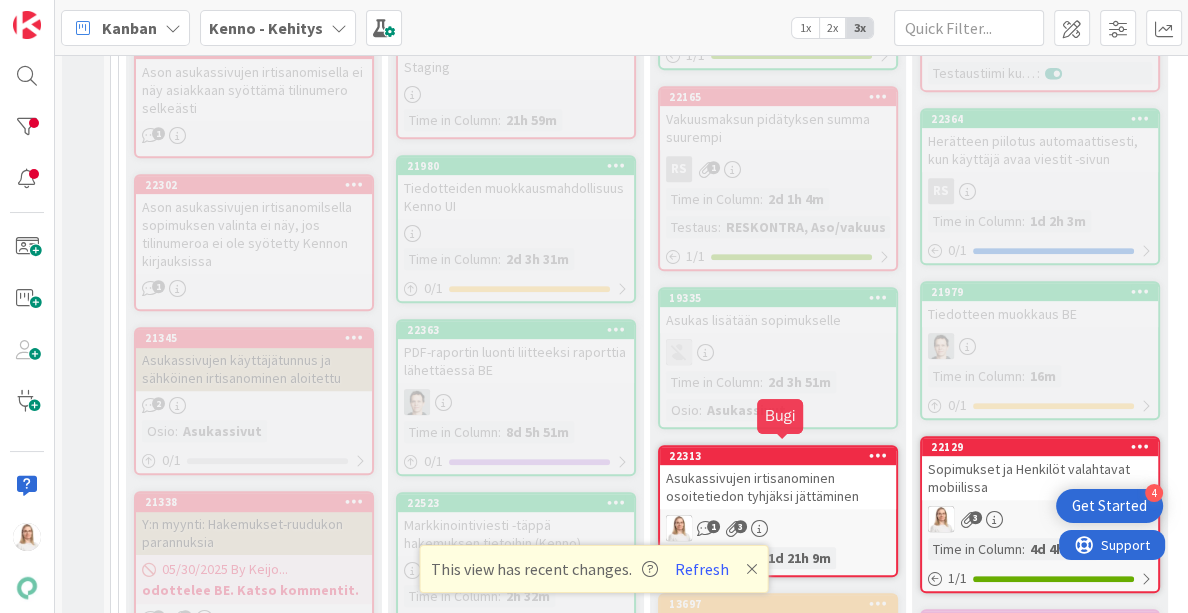 click on "22313" at bounding box center (782, 456) 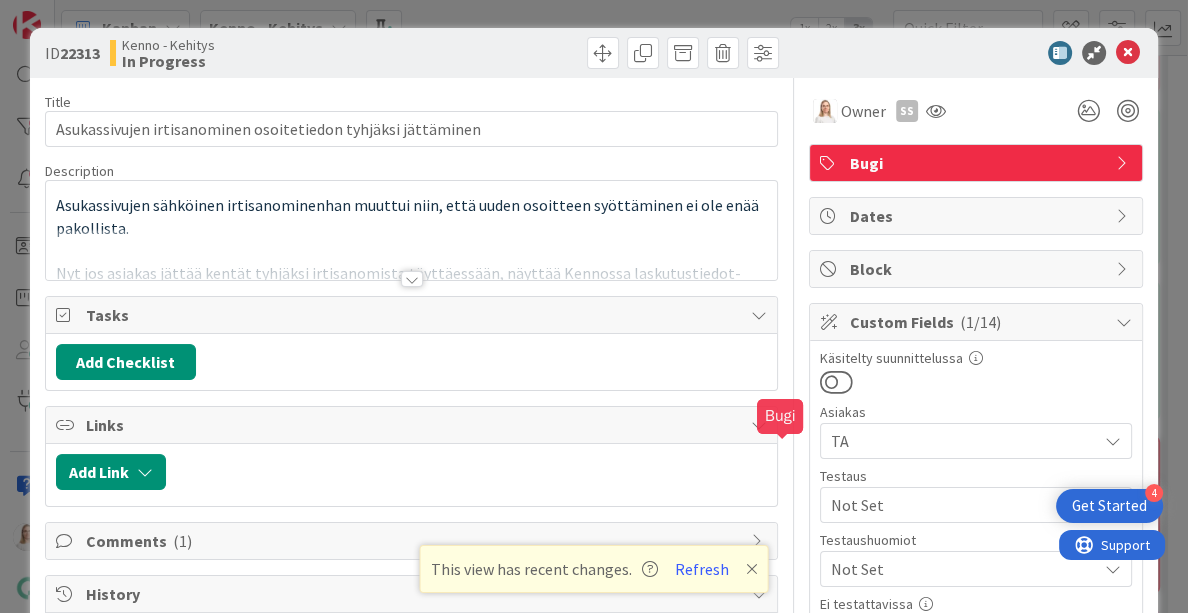scroll, scrollTop: 0, scrollLeft: 0, axis: both 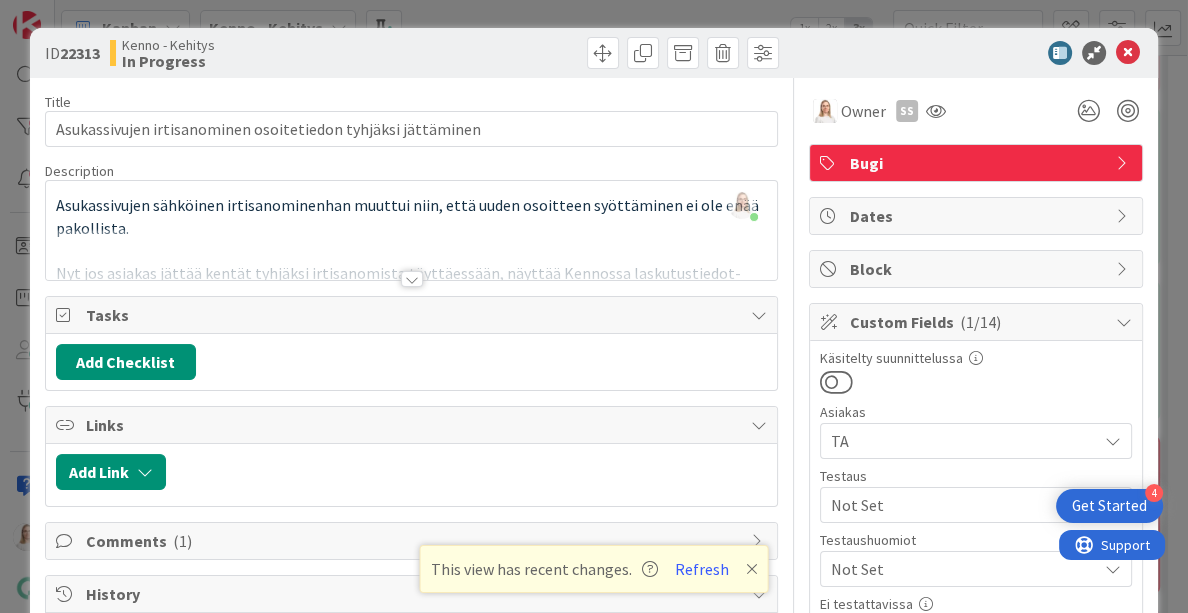 click at bounding box center [412, 279] 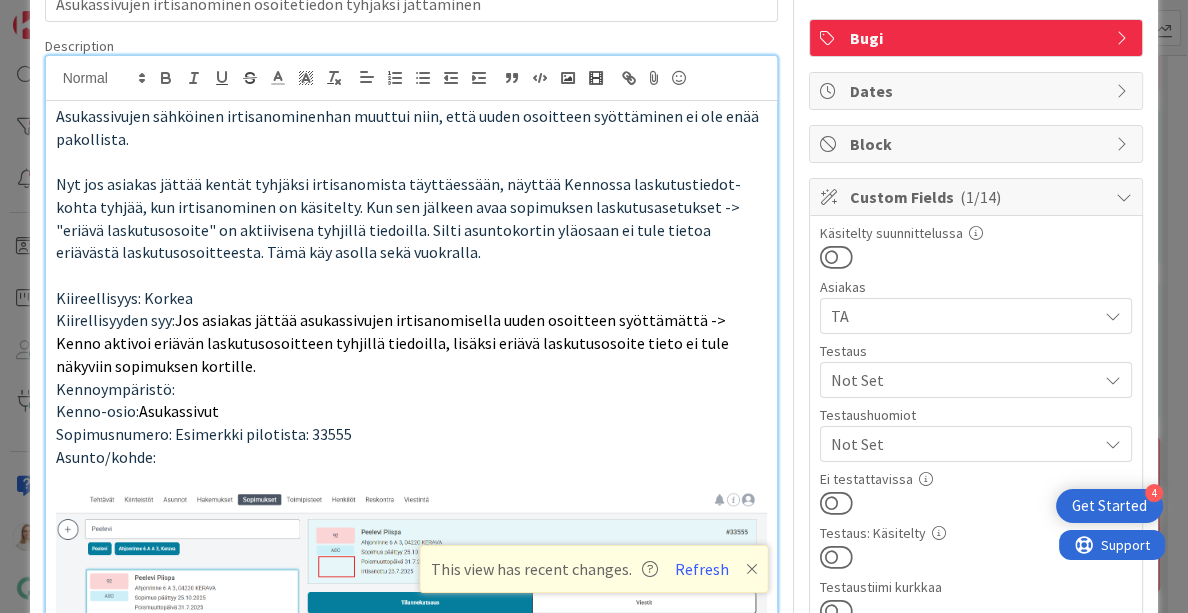 scroll, scrollTop: 92, scrollLeft: 0, axis: vertical 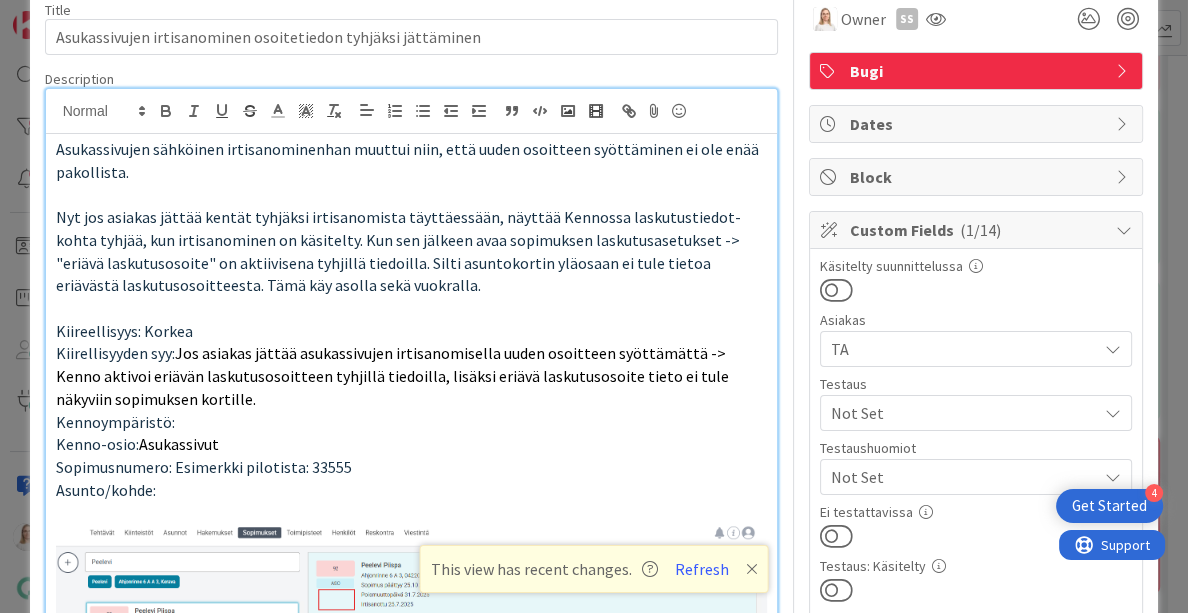 click on "Nyt jos asiakas jättää kentät tyhjäksi irtisanomista täyttäessään, näyttää Kennossa laskutustiedot-kohta tyhjää, kun irtisanominen on käsitelty. Kun sen jälkeen avaa sopimuksen laskutusasetukset -> "eriävä laskutusosoite" on aktiivisena tyhjillä tiedoilla. Silti asuntokortin yläosaan ei tule tietoa eriävästä laskutusosoitteesta. Tämä käy asolla sekä vuokralla." at bounding box center [412, 251] 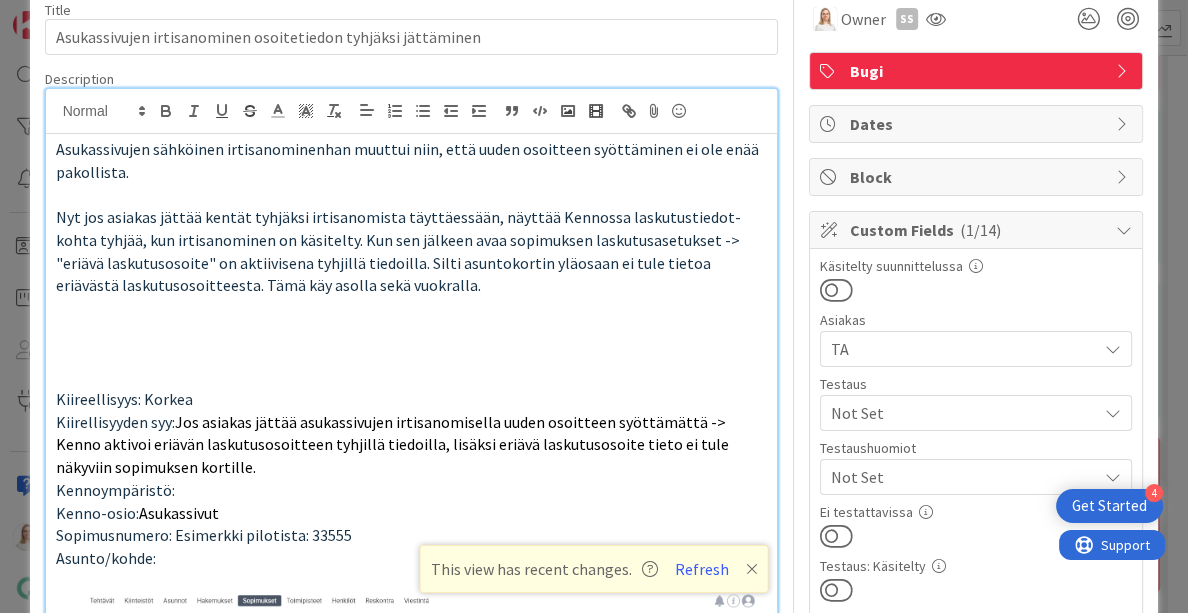 type 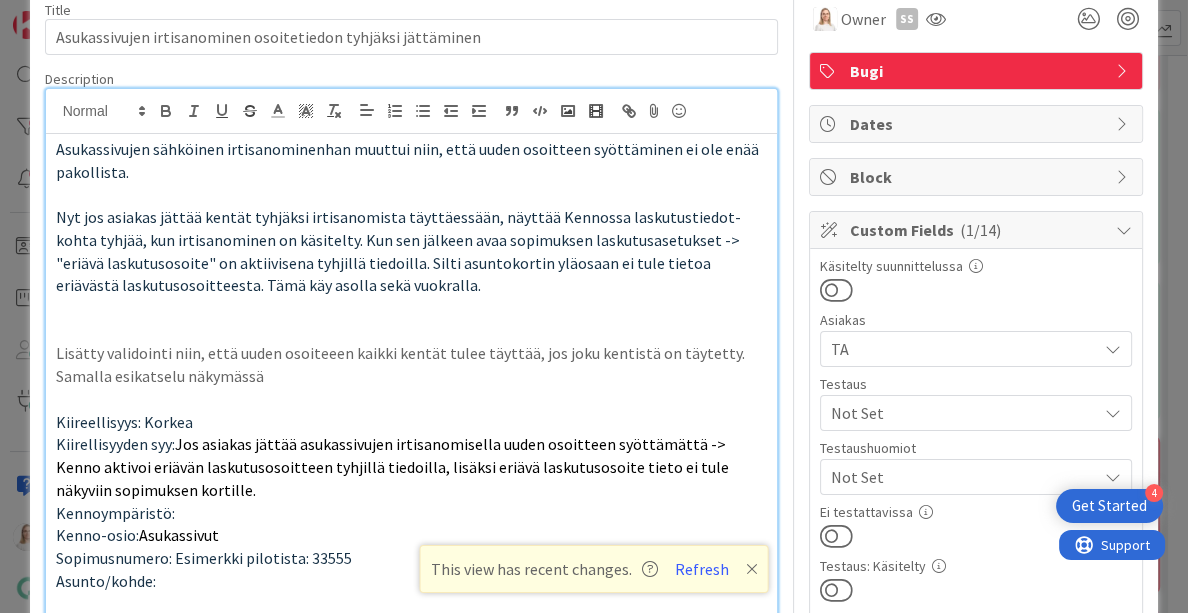 click on "Lisätty validointi niin, että uuden osoiteeen kaikki kentät tulee täyttää, jos joku kentistä on täytetty. Samalla esikatselu näkymässä" at bounding box center [412, 364] 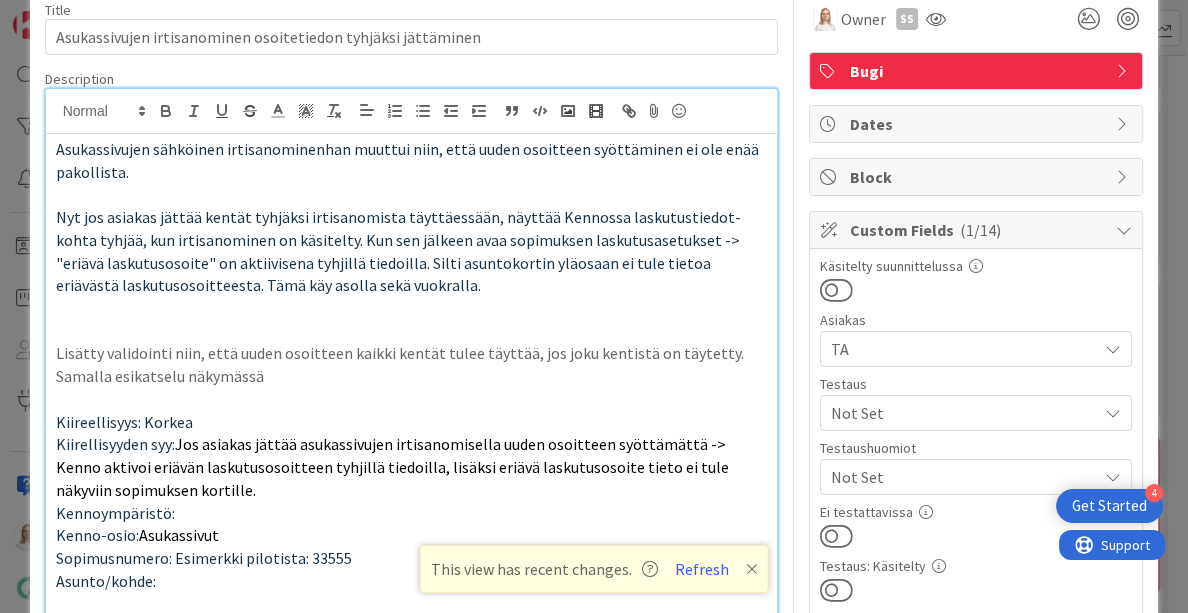click on "Lisätty validointi niin, että uuden osoitteen kaikki kentät tulee täyttää, jos joku kentistä on täytetty. Samalla esikatselu näkymässä" at bounding box center [412, 364] 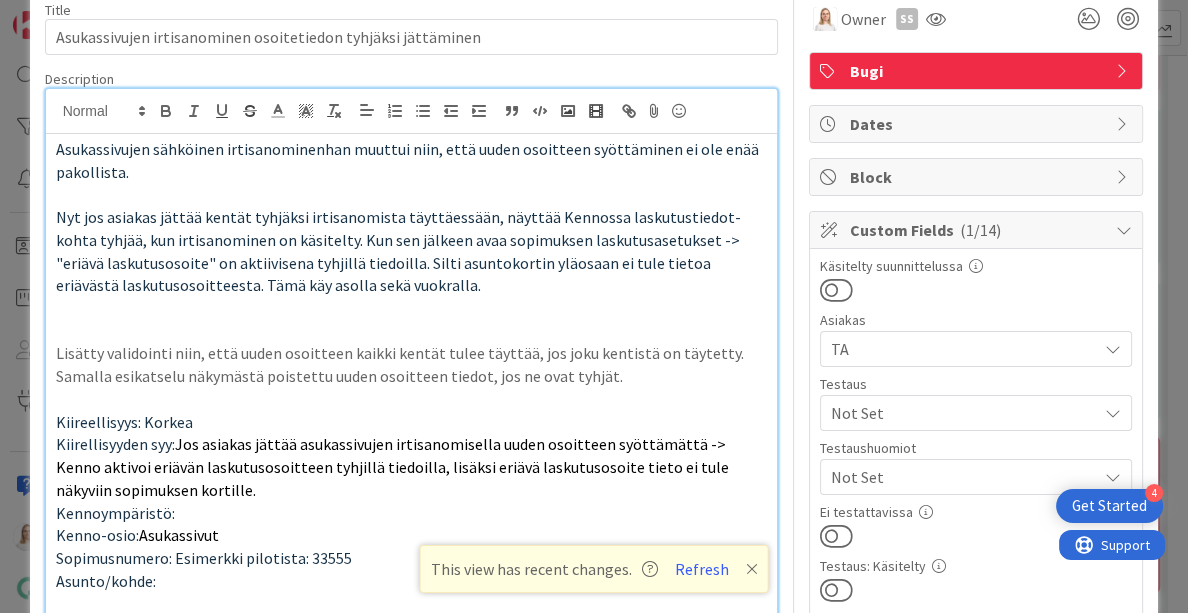 click on "Lisätty validointi niin, että uuden osoitteen kaikki kentät tulee täyttää, jos joku kentistä on täytetty. Samalla esikatselu näkymästä poistettu uuden osoitteen tiedot, jos ne ovat tyhjät." at bounding box center [412, 364] 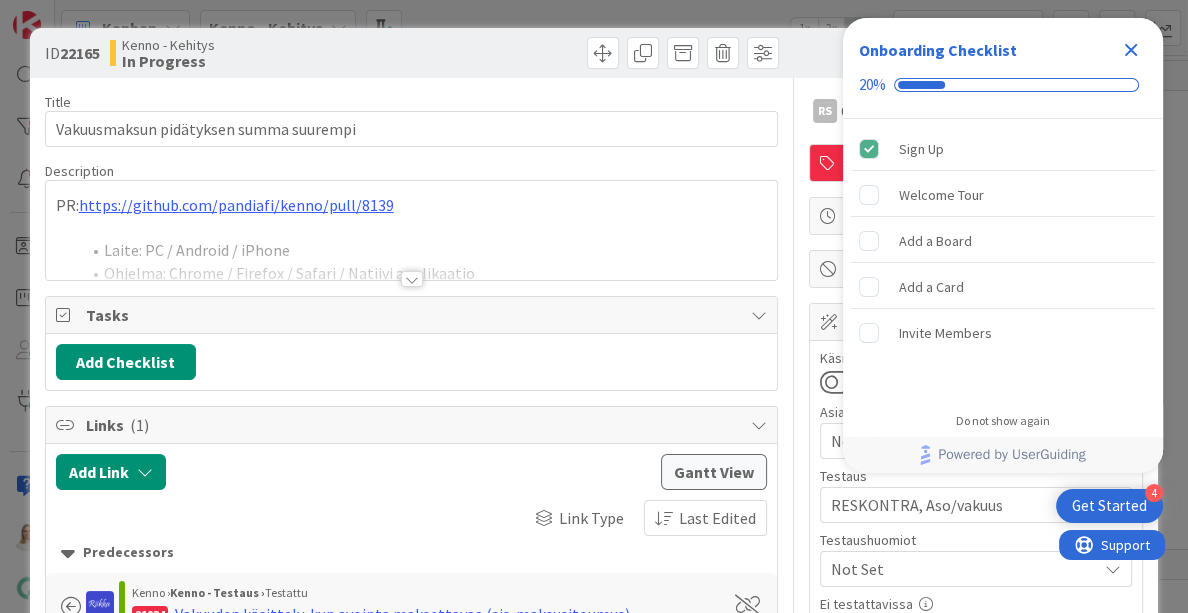 scroll, scrollTop: 0, scrollLeft: 0, axis: both 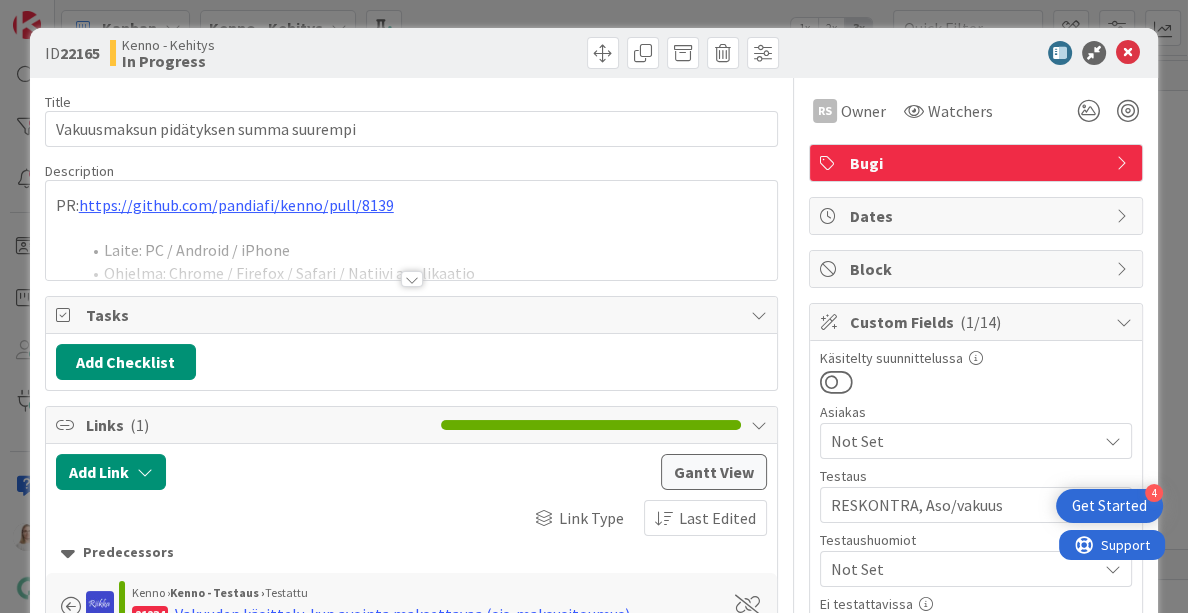 click at bounding box center (412, 279) 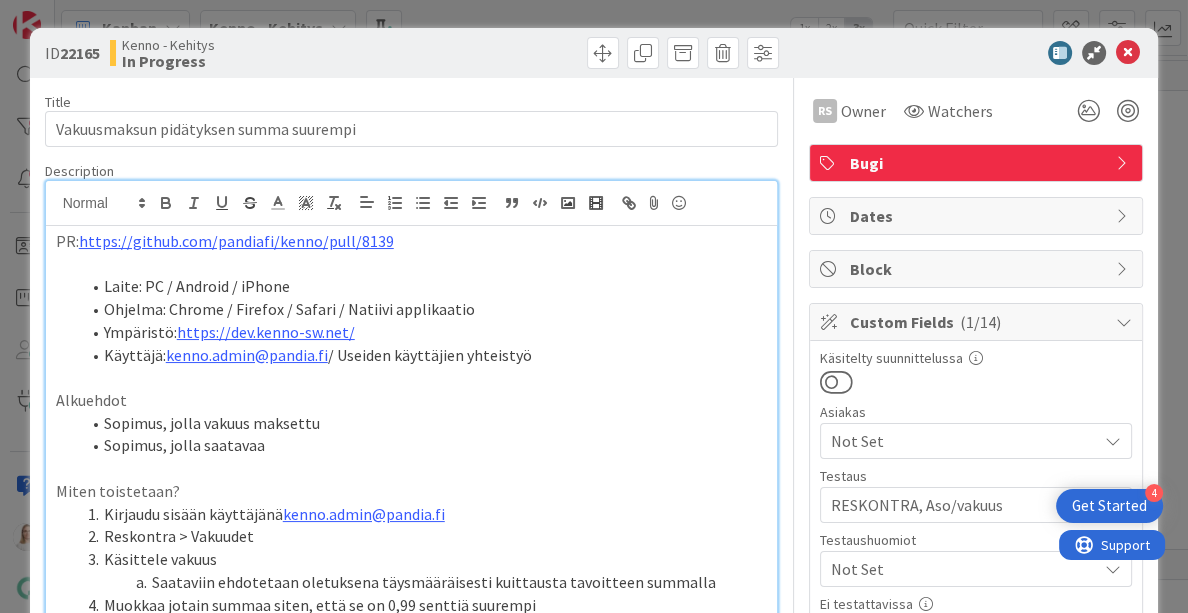 scroll, scrollTop: 0, scrollLeft: 0, axis: both 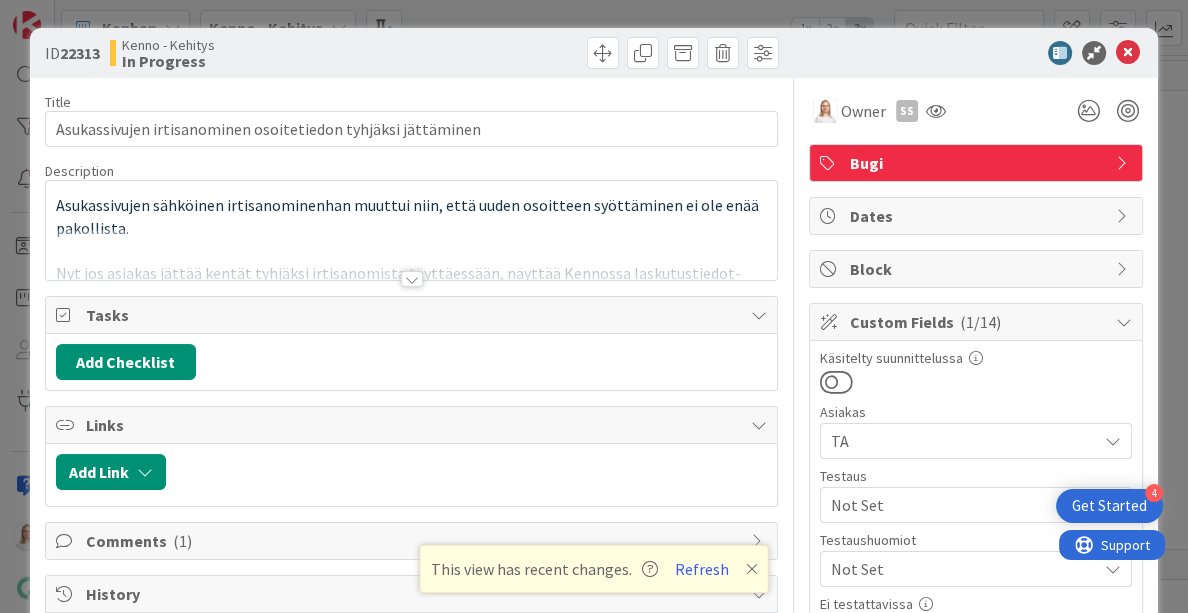 click at bounding box center [412, 279] 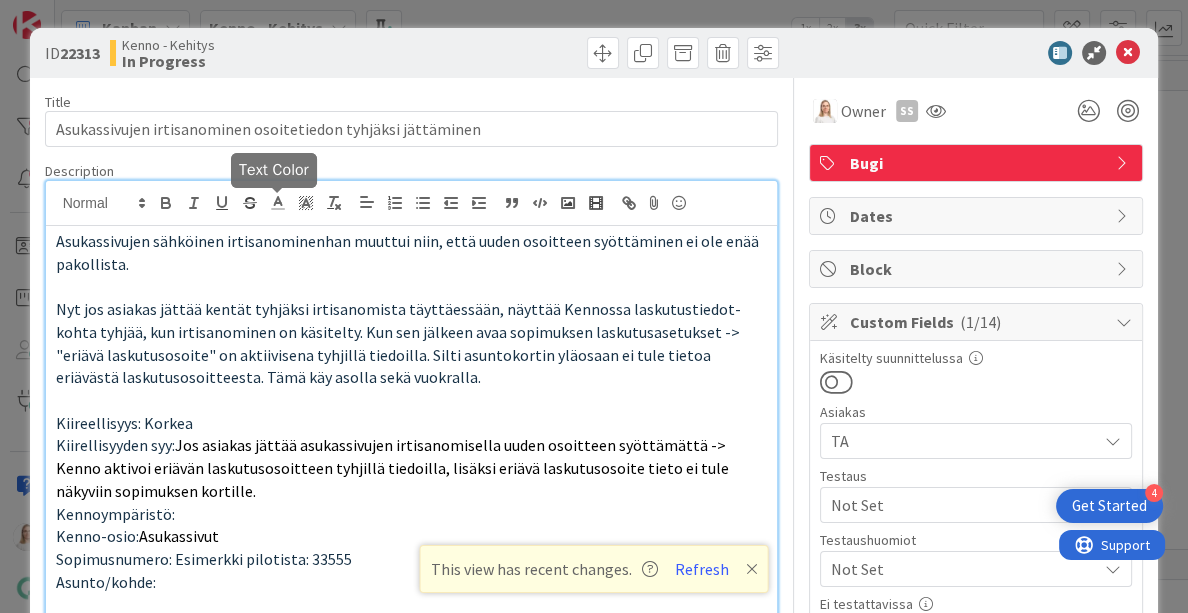 scroll, scrollTop: 0, scrollLeft: 0, axis: both 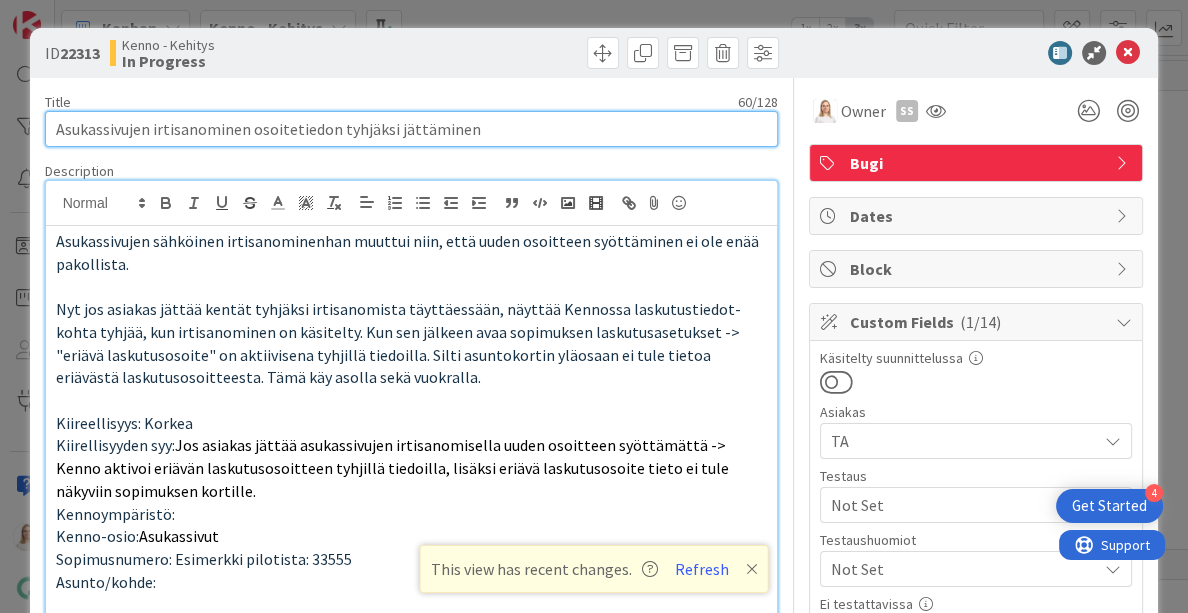 drag, startPoint x: 53, startPoint y: 132, endPoint x: 494, endPoint y: 132, distance: 441 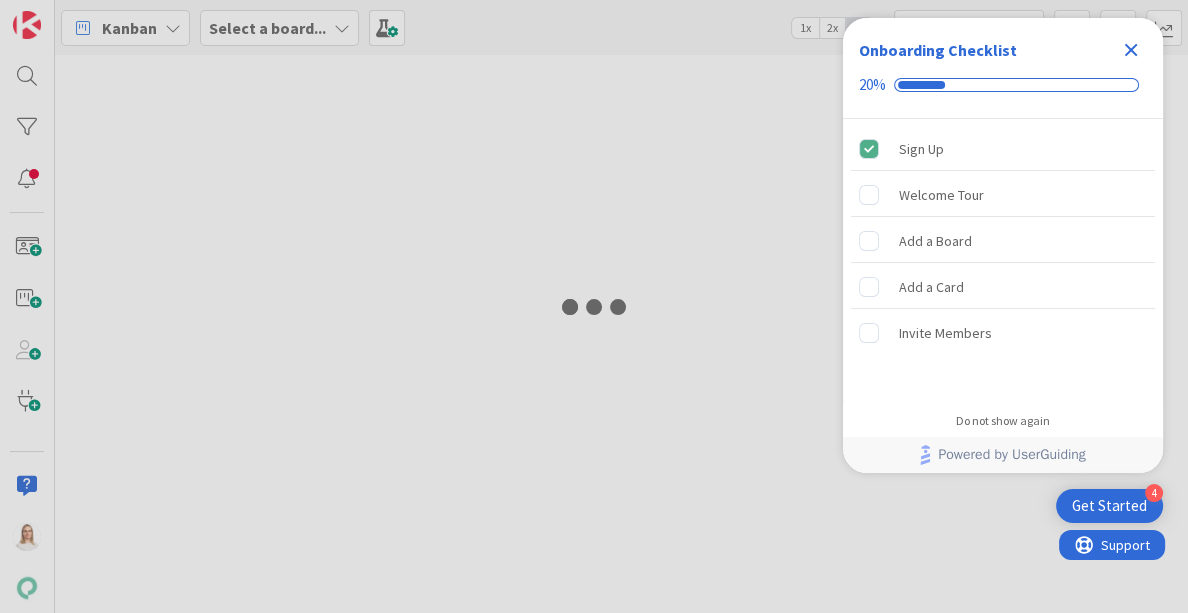 scroll, scrollTop: 0, scrollLeft: 0, axis: both 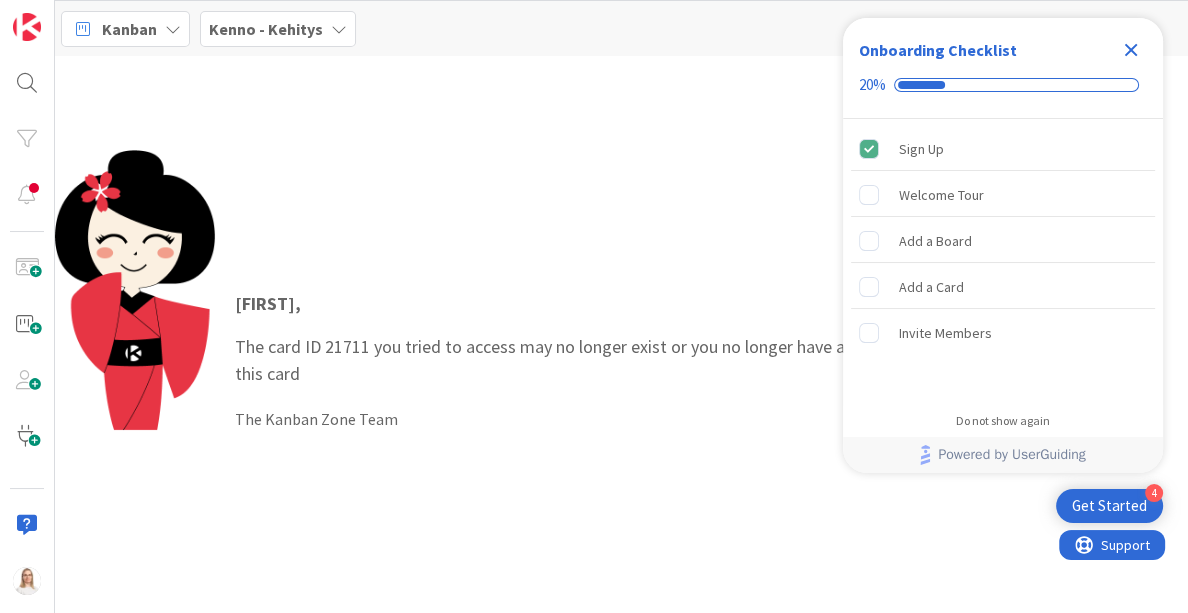 click 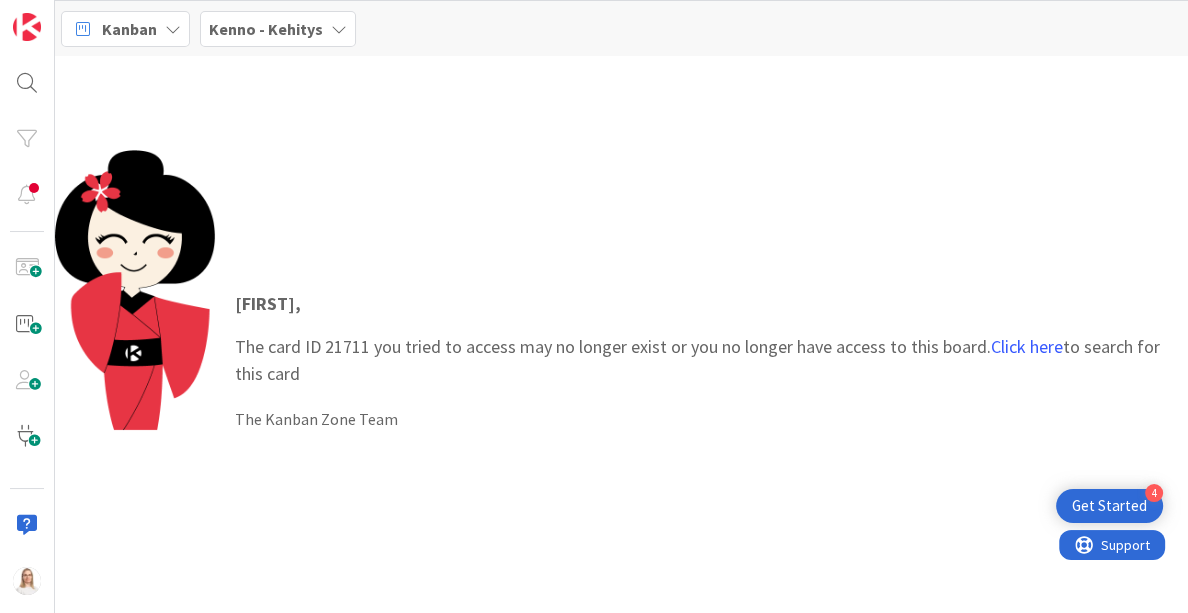 scroll, scrollTop: 0, scrollLeft: 0, axis: both 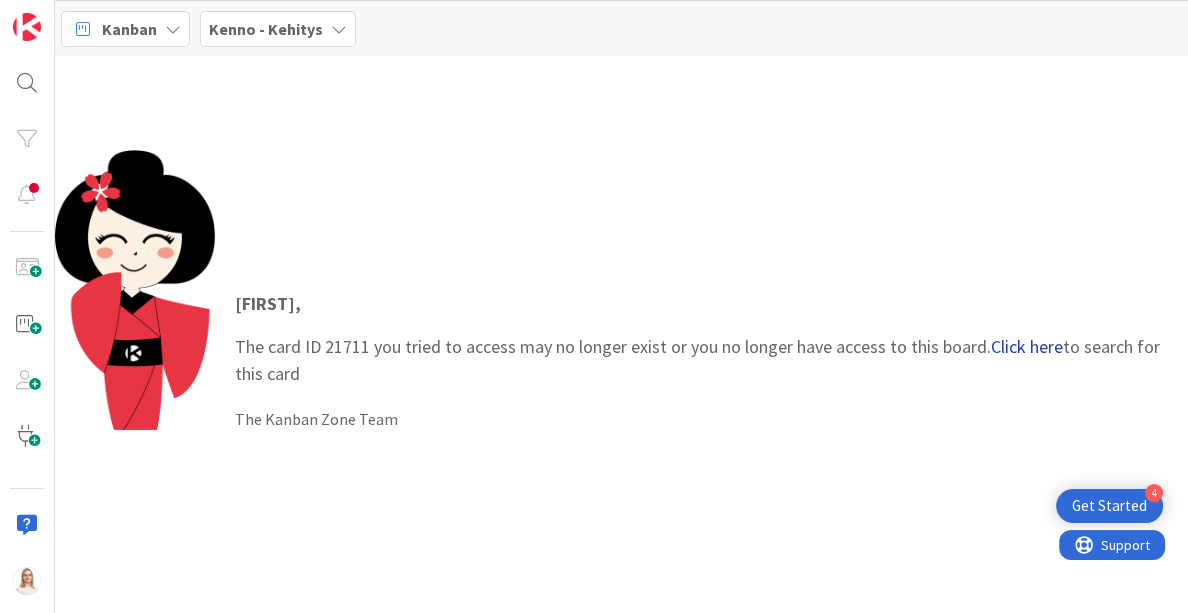 click on "Click here" at bounding box center [1027, 346] 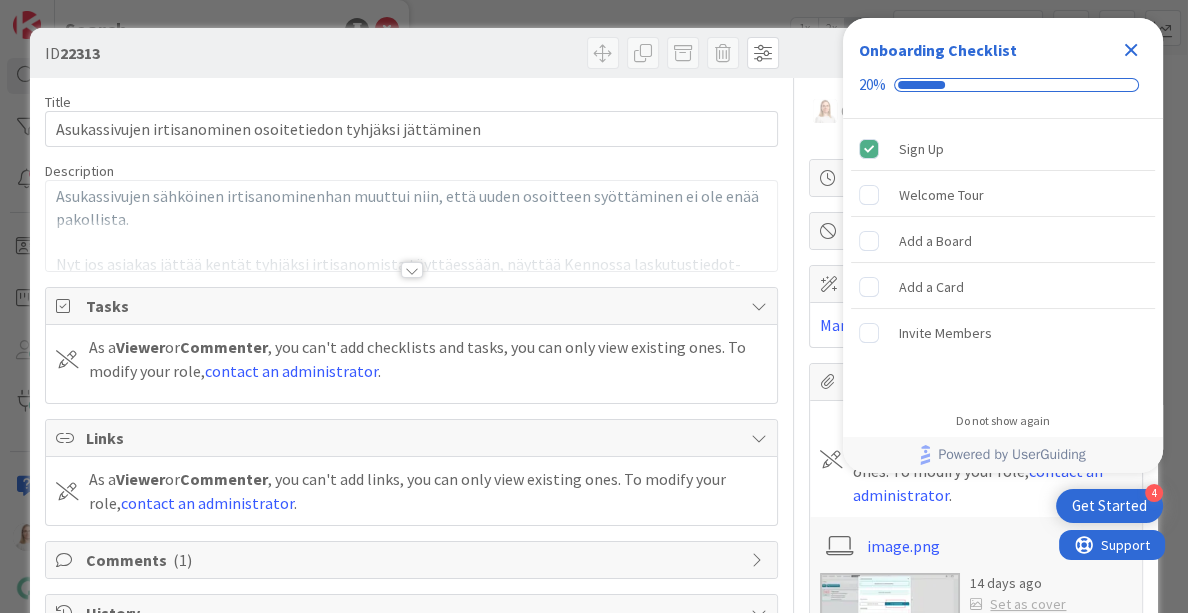 scroll, scrollTop: 0, scrollLeft: 0, axis: both 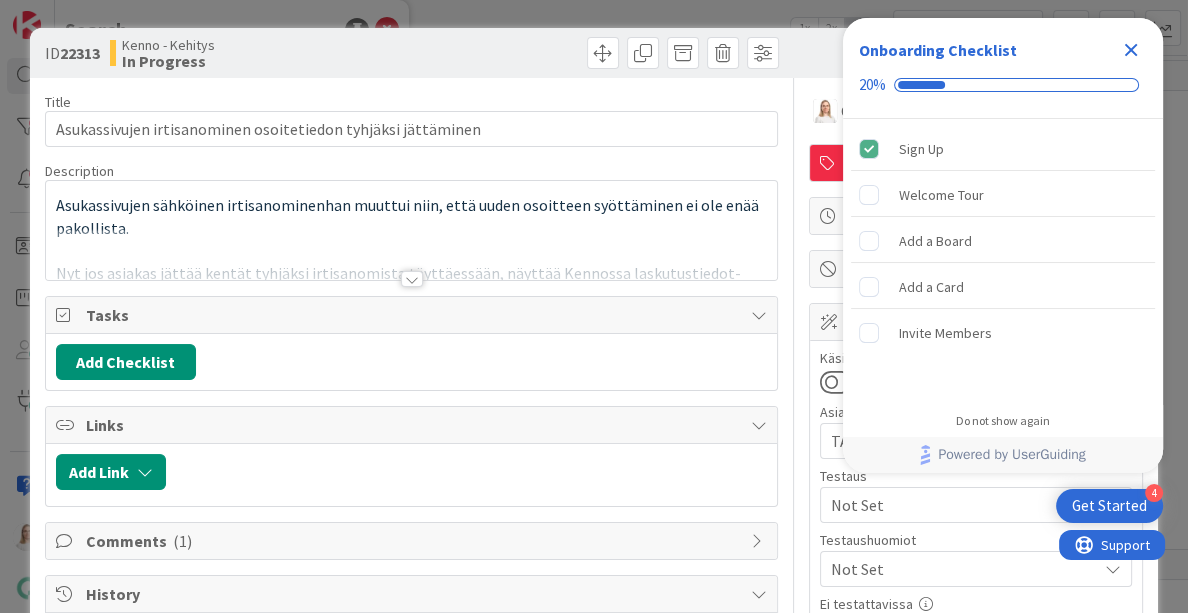 click 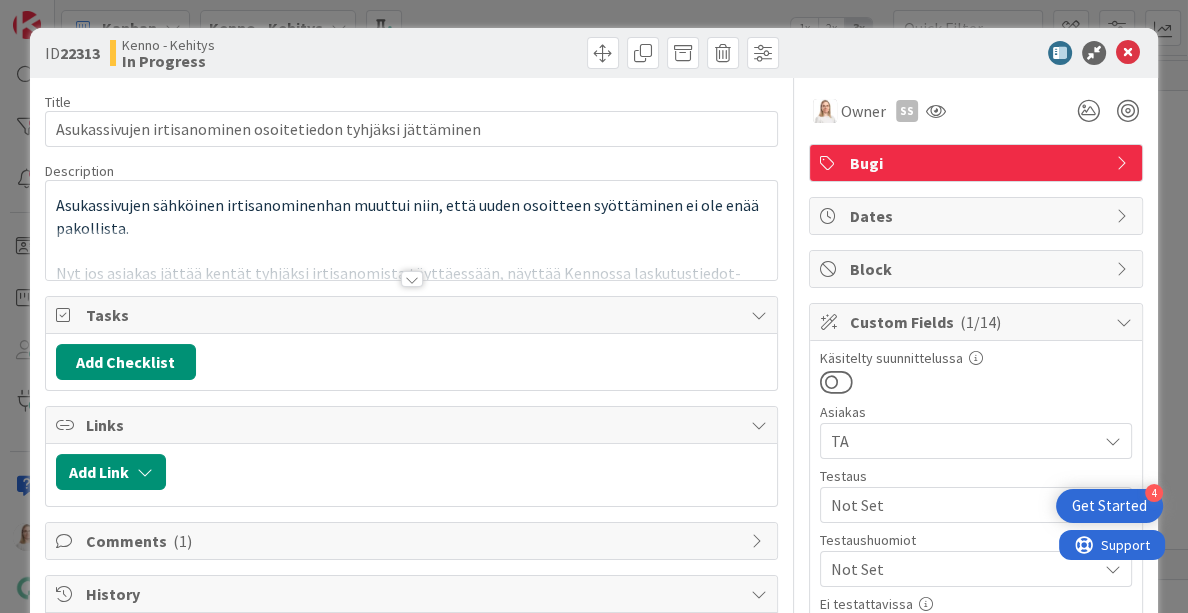scroll, scrollTop: 0, scrollLeft: 0, axis: both 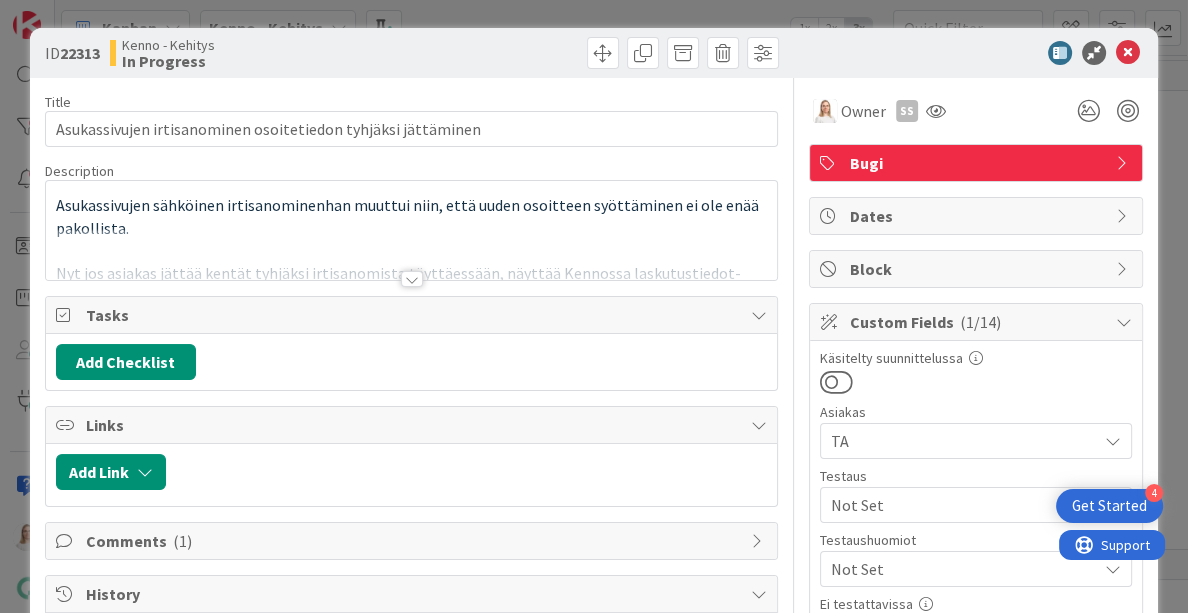 click at bounding box center [412, 279] 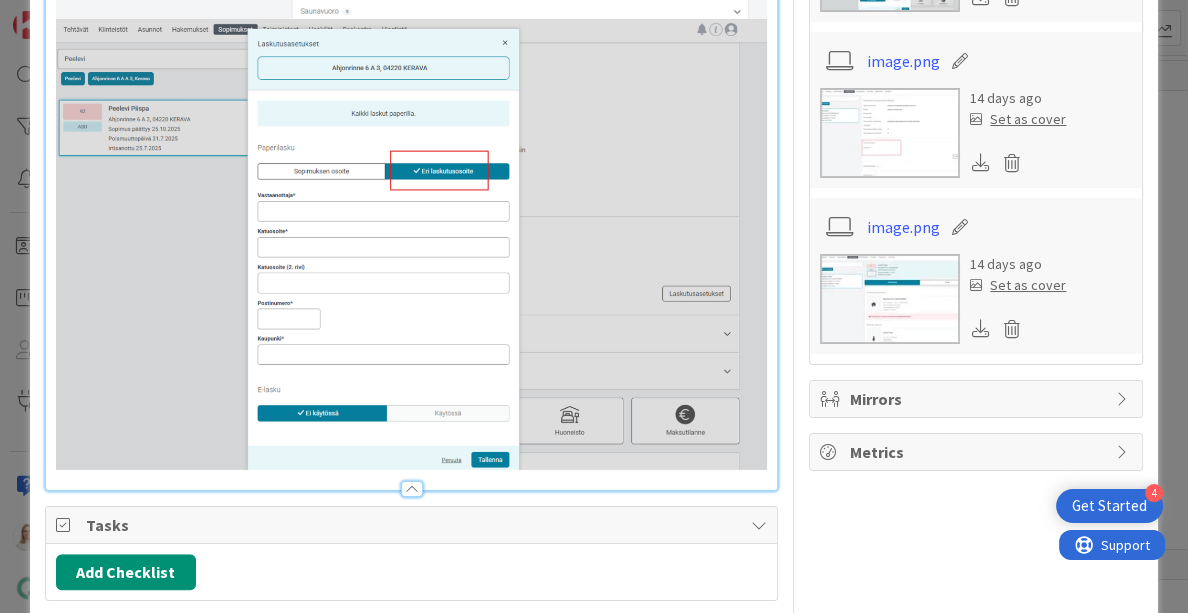 scroll, scrollTop: 1479, scrollLeft: 0, axis: vertical 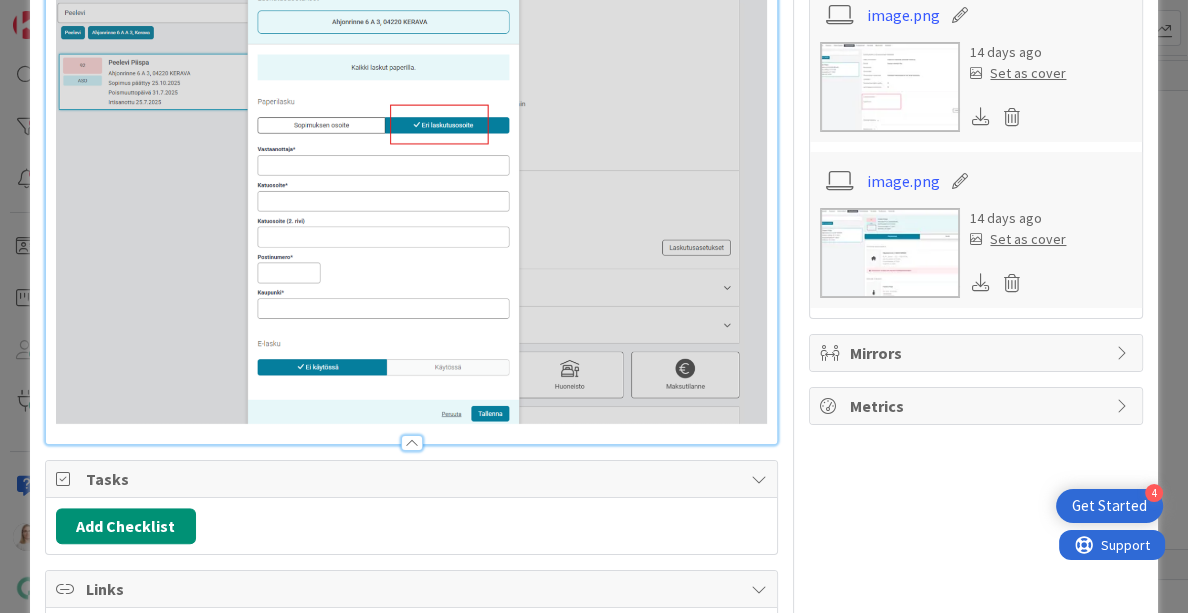 click at bounding box center (890, 253) 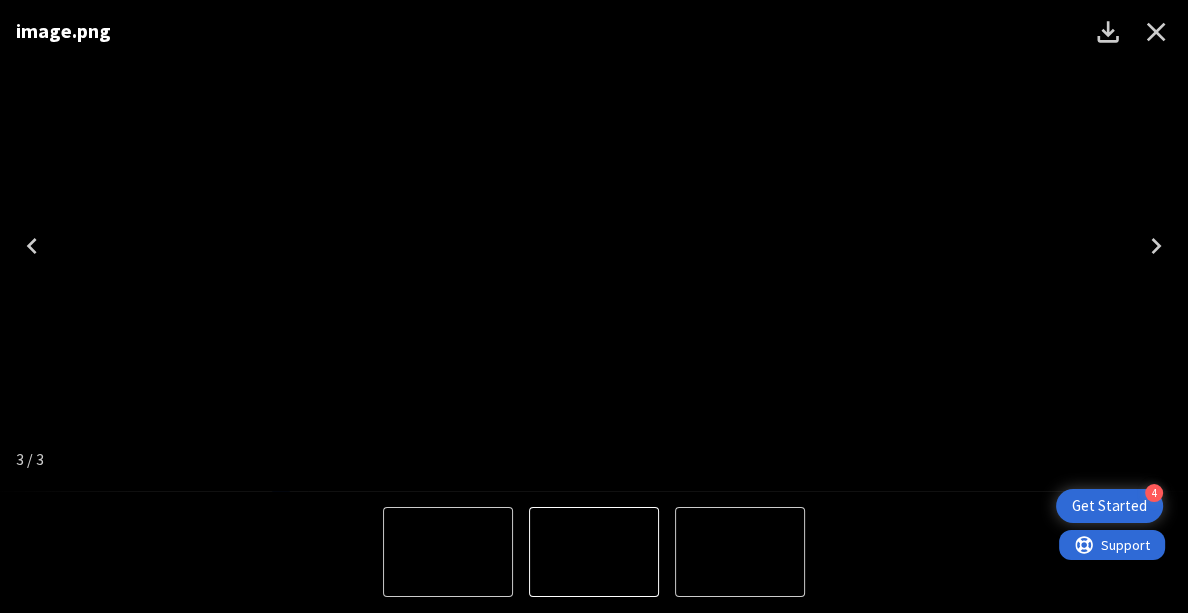 click 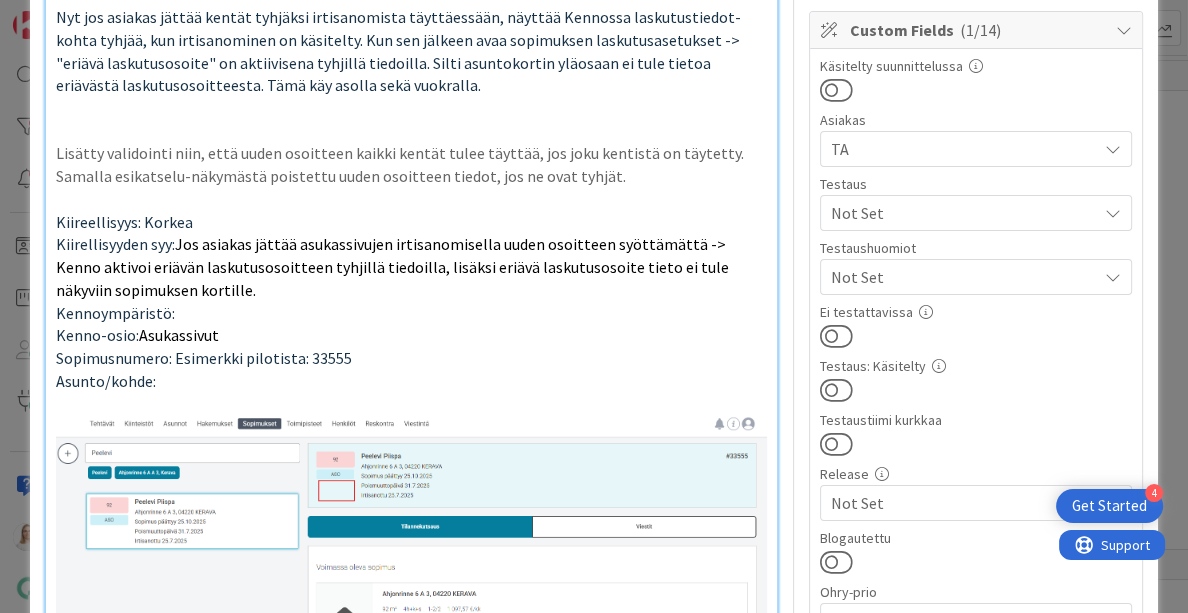 scroll, scrollTop: 64, scrollLeft: 0, axis: vertical 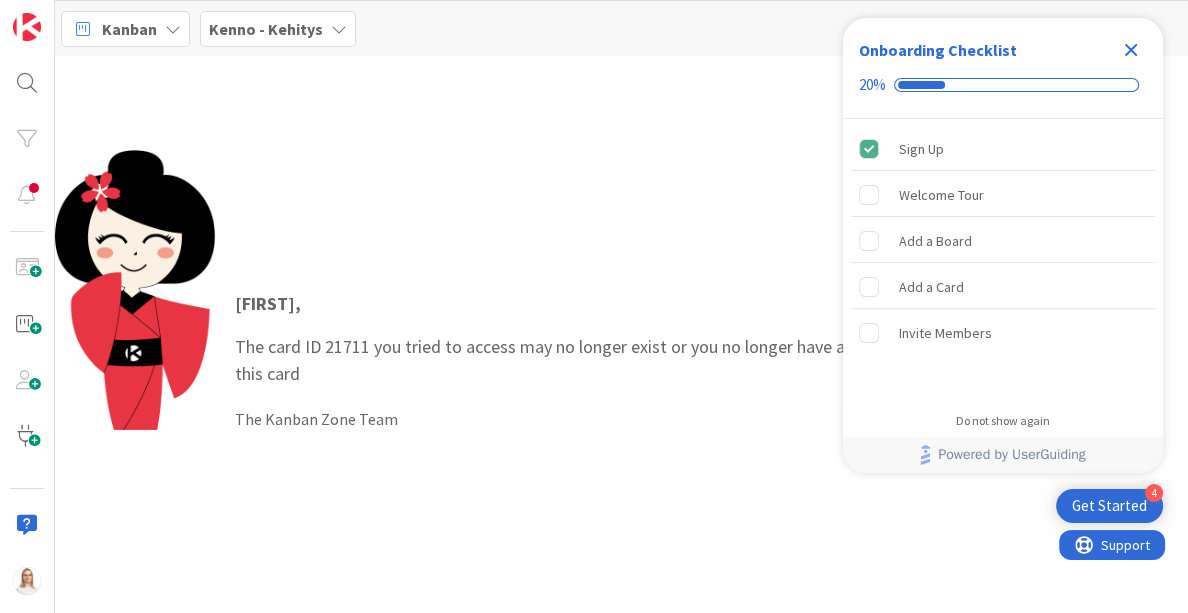 click 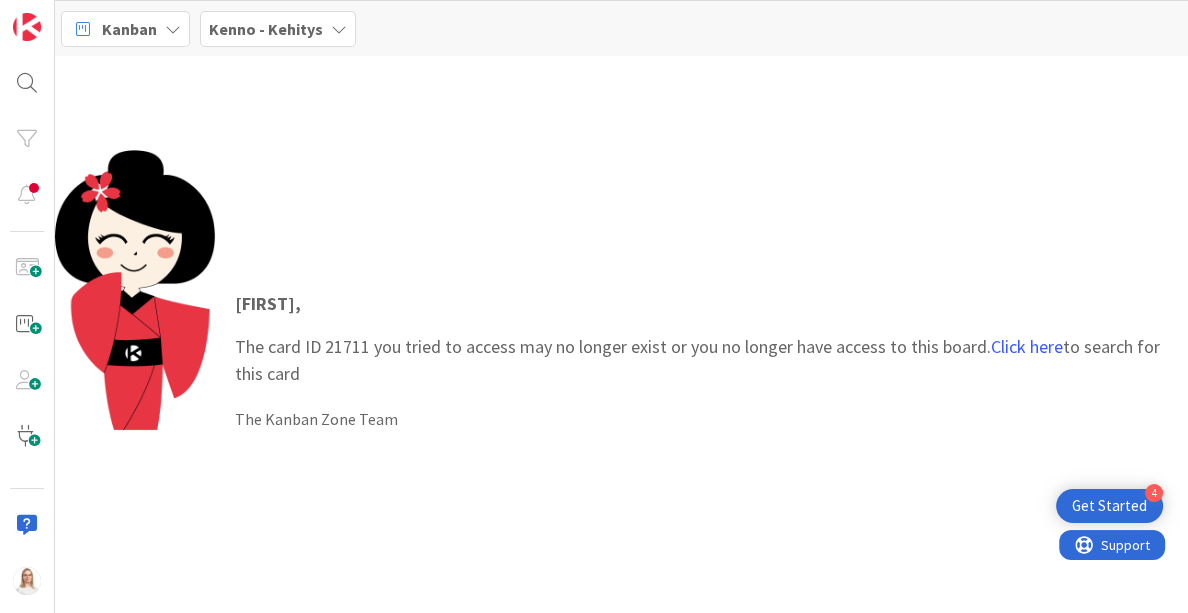 scroll, scrollTop: 0, scrollLeft: 0, axis: both 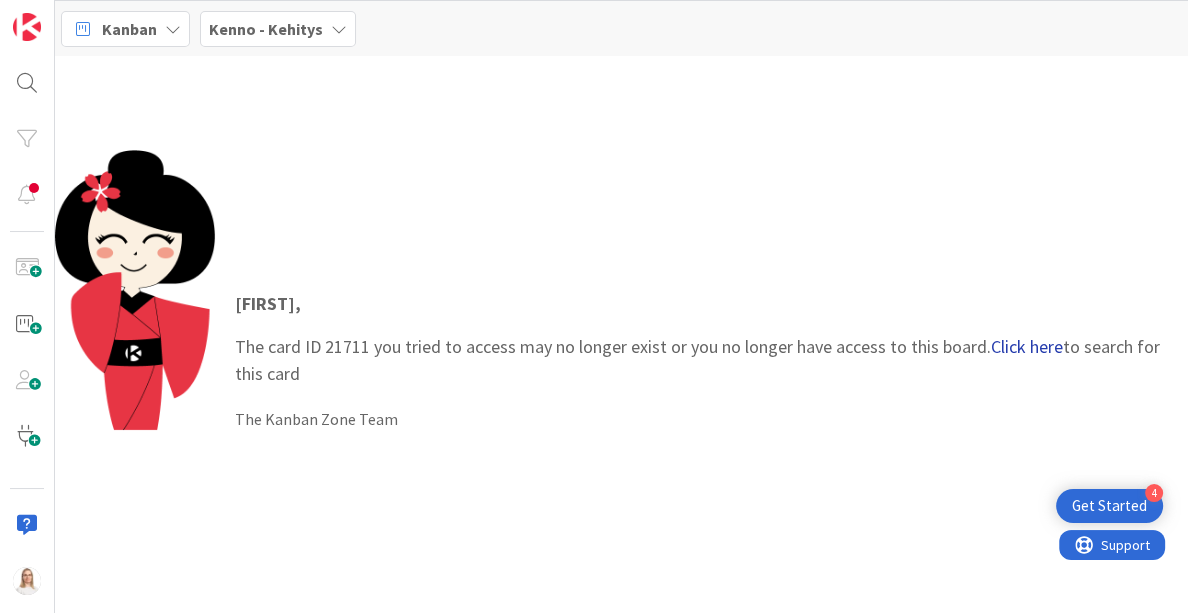 click on "Click here" at bounding box center (1027, 346) 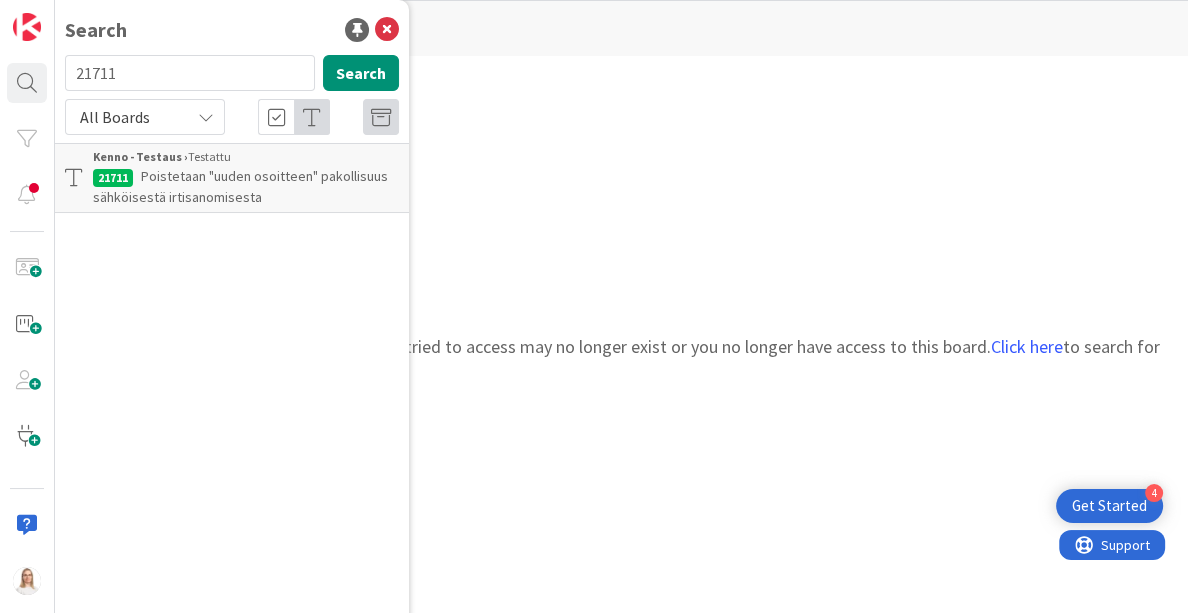 click on "Poistetaan "uuden osoitteen" pakollisuus sähköisestä irtisanomisesta" at bounding box center [240, 186] 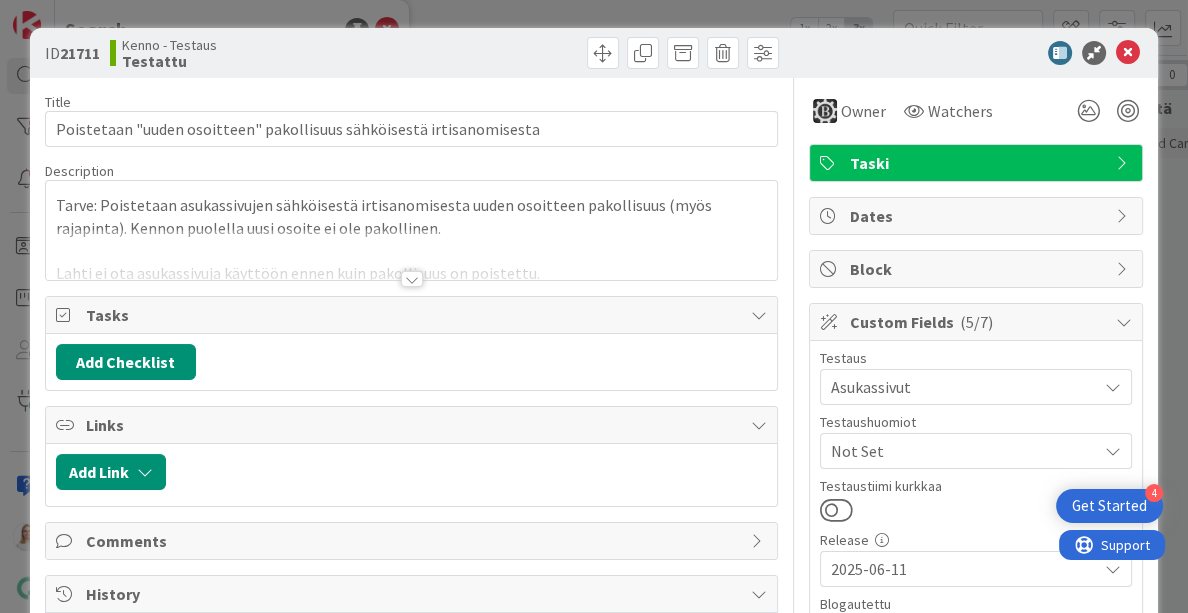 scroll, scrollTop: 0, scrollLeft: 0, axis: both 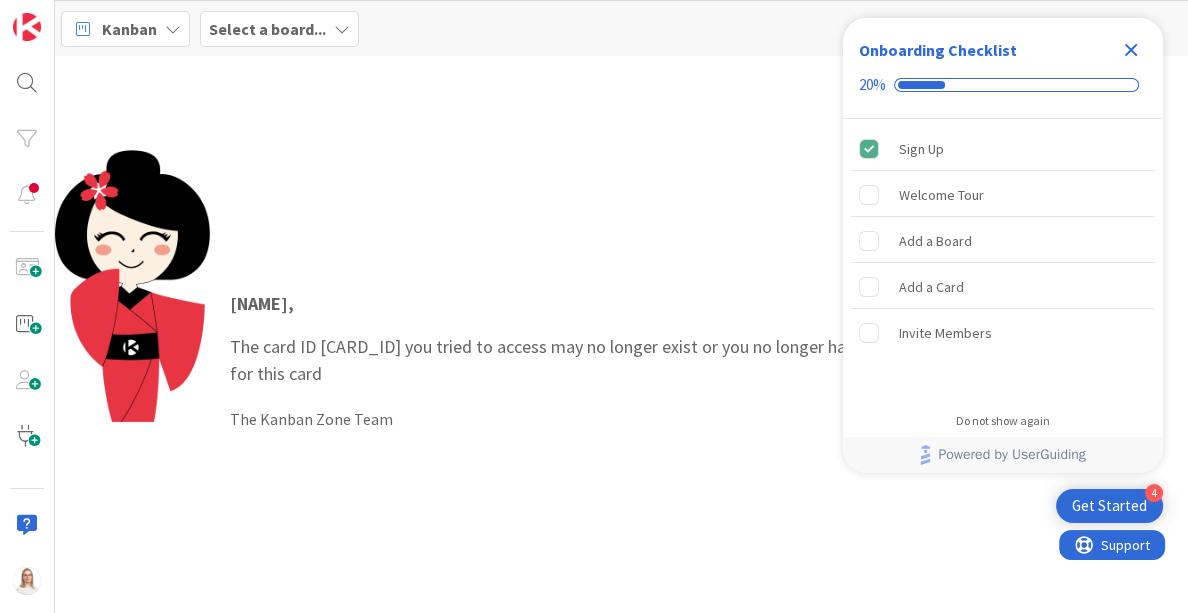 click 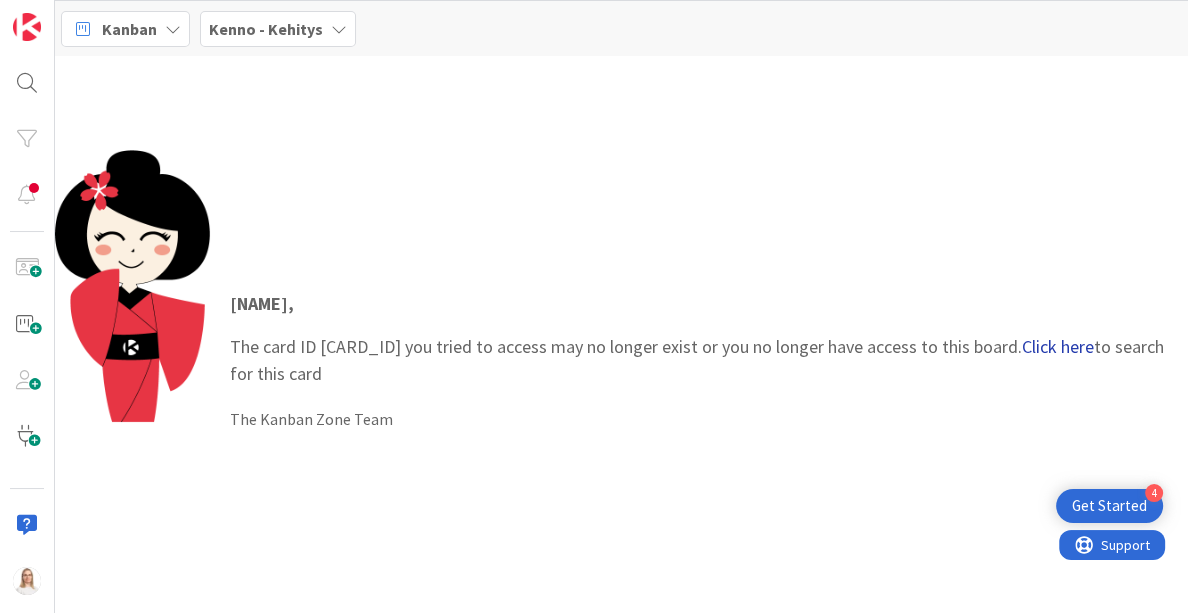 scroll, scrollTop: 0, scrollLeft: 0, axis: both 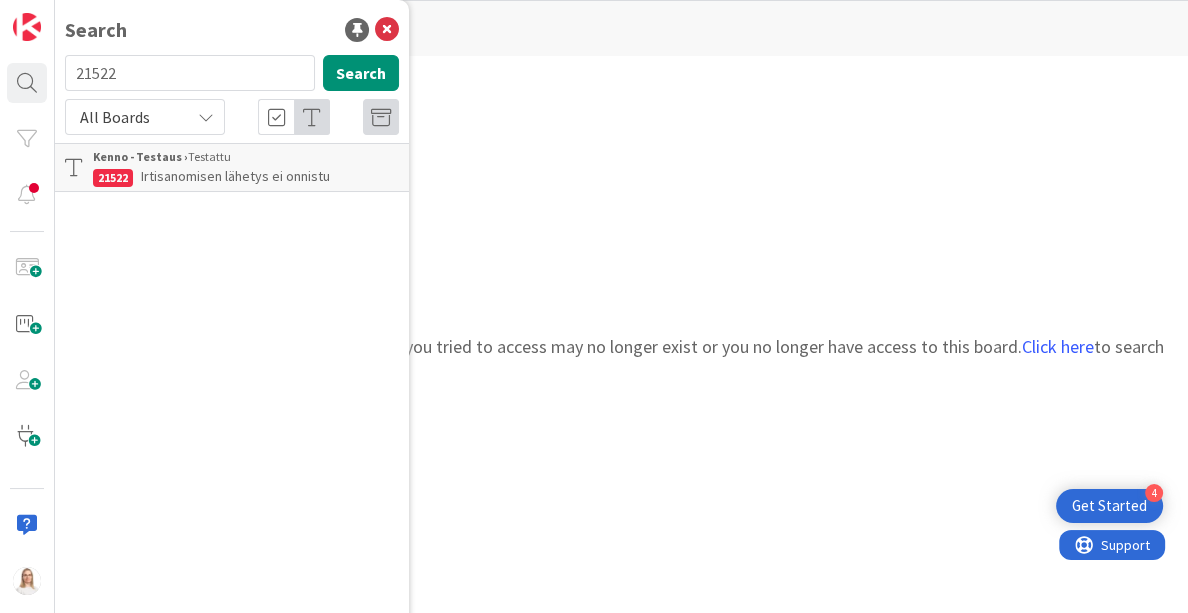 click on "Irtisanomisen lähetys ei onnistu" at bounding box center (235, 176) 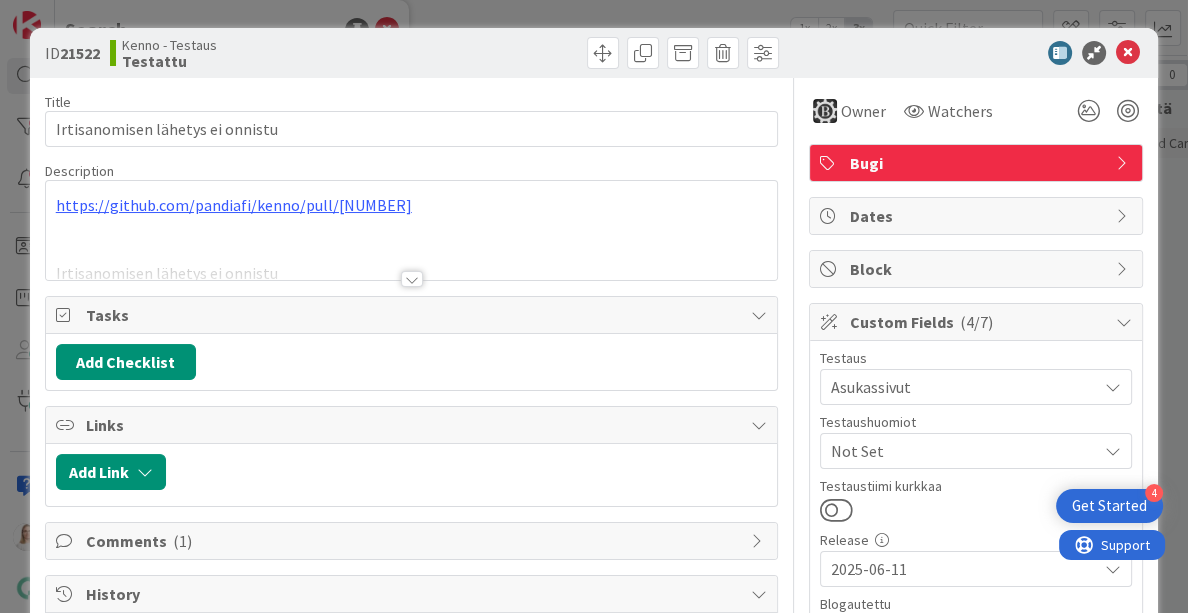 scroll, scrollTop: 0, scrollLeft: 0, axis: both 